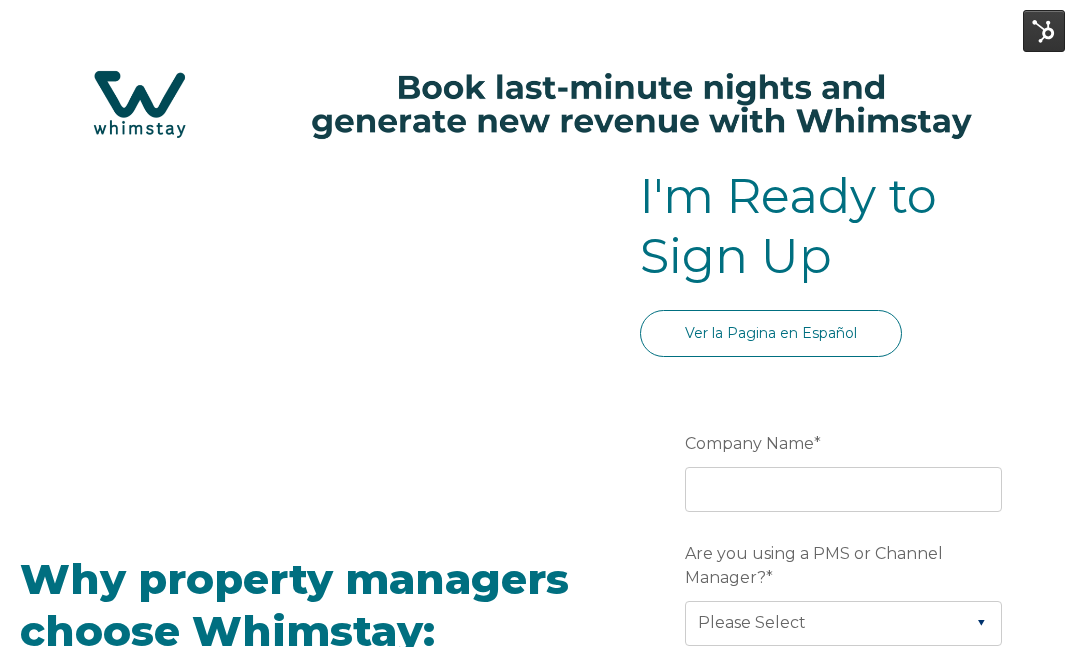 select on "US" 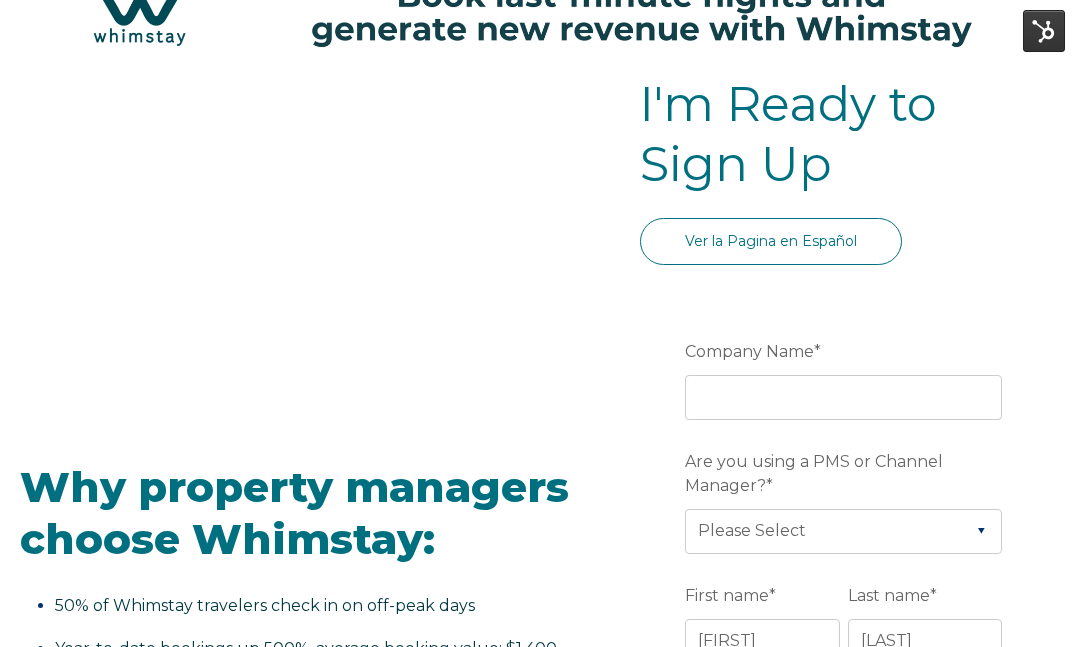 scroll, scrollTop: 0, scrollLeft: 0, axis: both 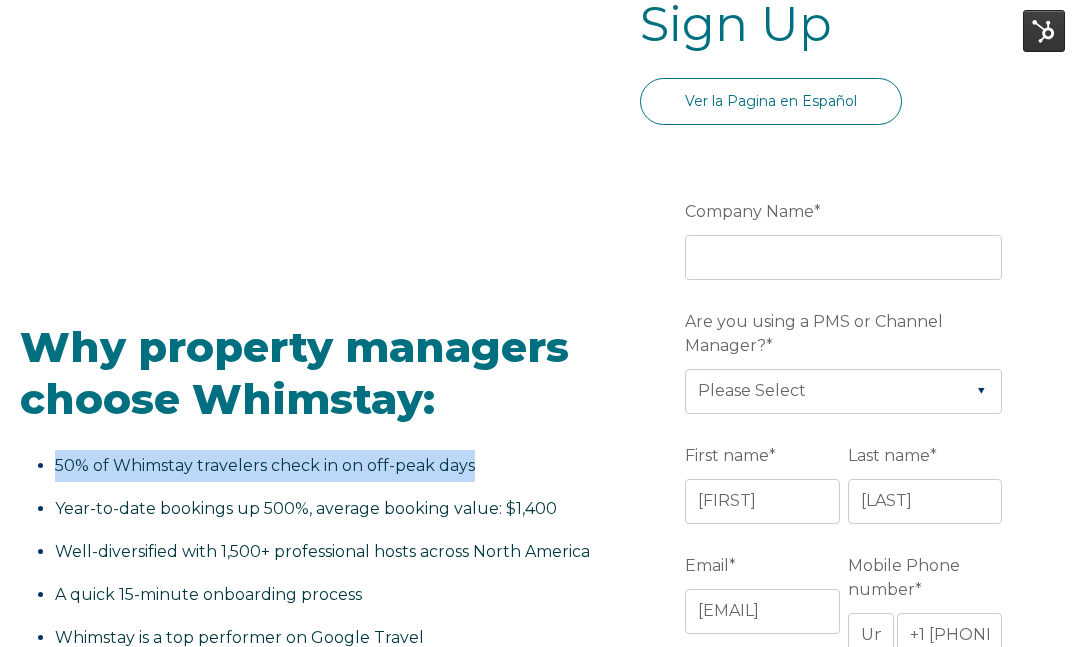 copy on "50% of Whimstay travelers check in on off-peak days" 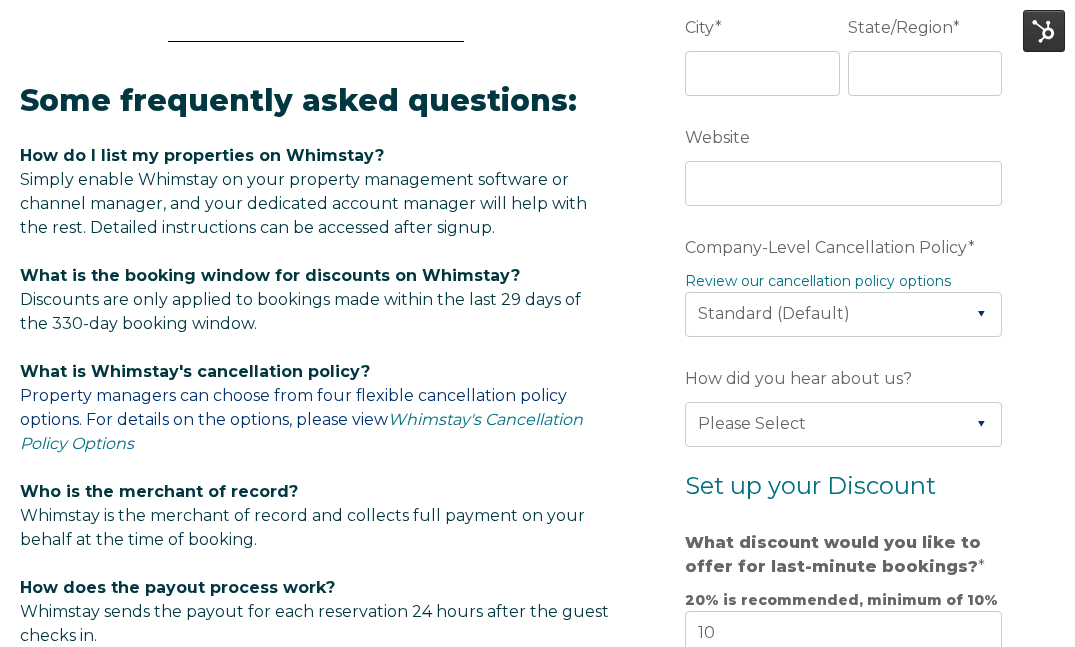 scroll, scrollTop: 907, scrollLeft: 0, axis: vertical 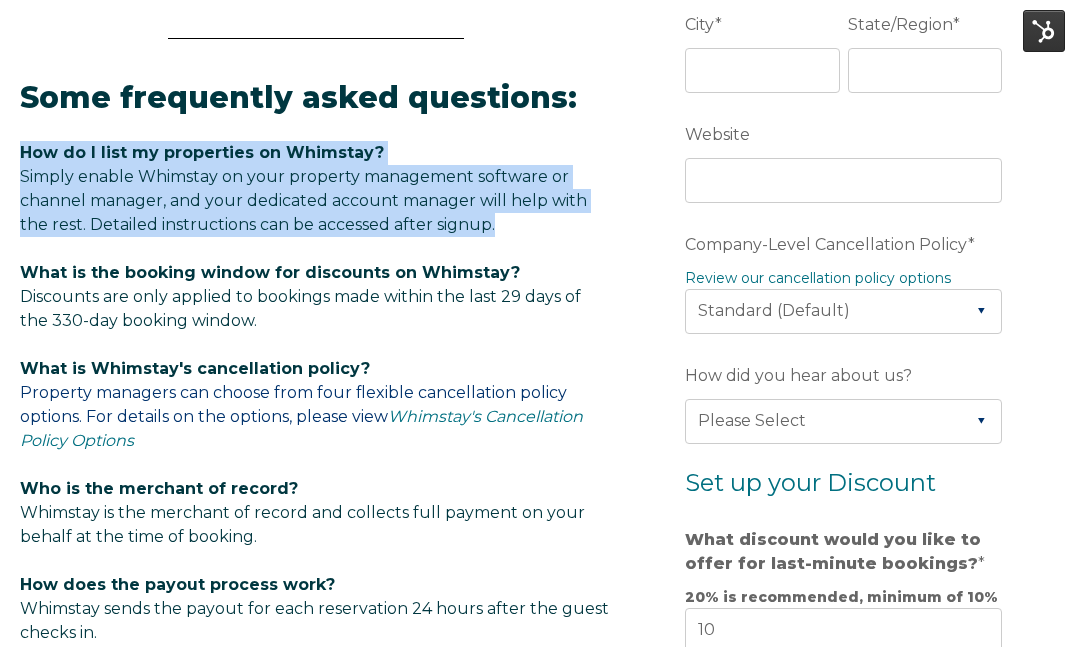copy on "How do I list my properties on Whimstay? Simply enable Whimstay on your property management software or channel manager, and your dedicated account manager will help with the rest. Detailed instructions can be accessed after signup." 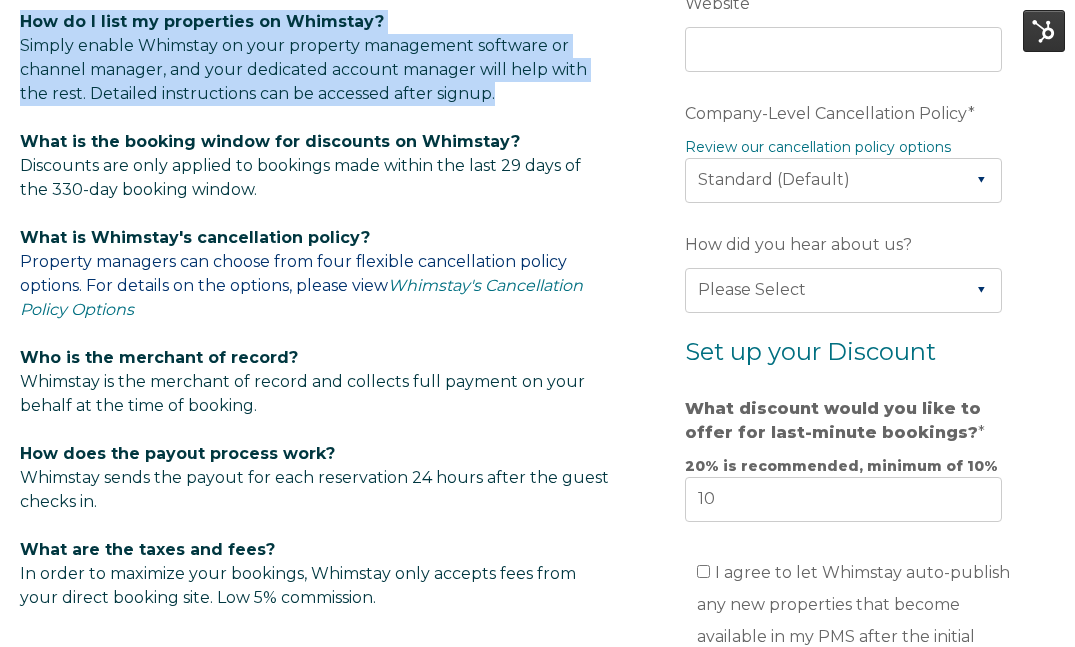 scroll, scrollTop: 1143, scrollLeft: 0, axis: vertical 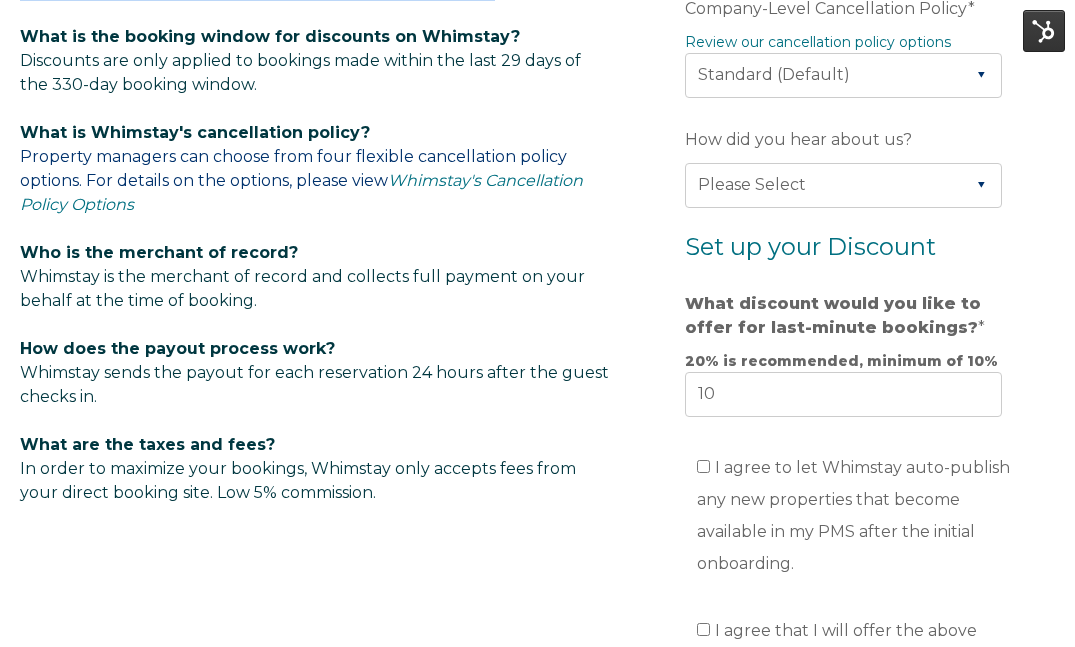 drag, startPoint x: 283, startPoint y: 85, endPoint x: 20, endPoint y: 44, distance: 266.17664 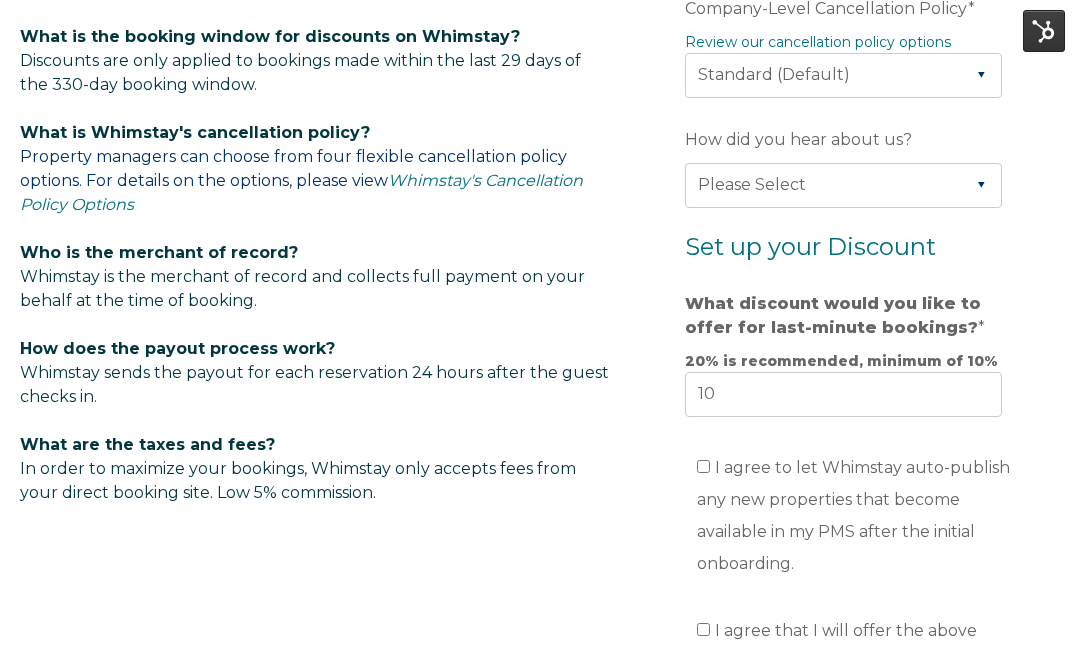 click on "Some frequently asked questions:
How do I list my properties on Whimstay? Simply enable Whimstay on your property management software or channel manager, and your dedicated account manager will help with the rest. Detailed instructions can be accessed after signup.
What is the booking window for discounts on Whimstay? Discounts are only applied to bookings made within the last 29 days of the 330-day booking window.
What is Whimstay's cancellation policy? Property managers can choose from four flexible cancellation policy options. For details on the options, please view  Whimstay's Cancellation Policy Options
Who is the merchant of record? Whimstay is the merchant of record and collects full payment on your behalf at the time of booking.
How does the payout process work? Whimstay sends the payout for each reservation 24 hours after the guest checks in.
What are the taxes and fees? In order to maximize your bookings, Whimstay only accepts fees from your direct booking site. Low 5% commission." at bounding box center [316, 174] 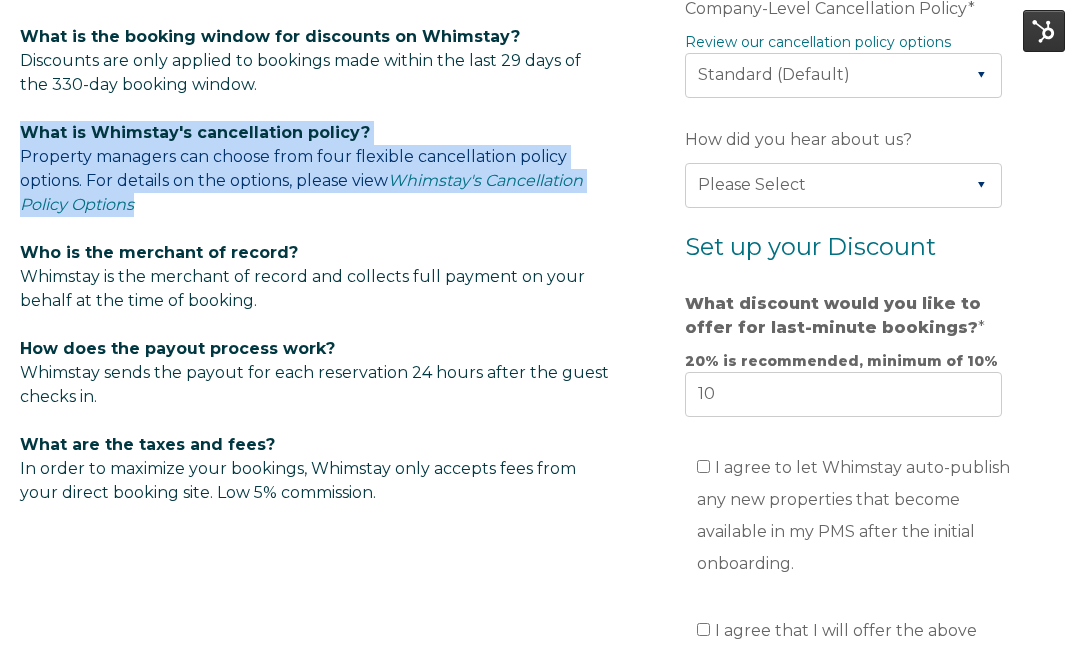 drag, startPoint x: 187, startPoint y: 210, endPoint x: 20, endPoint y: 129, distance: 185.60712 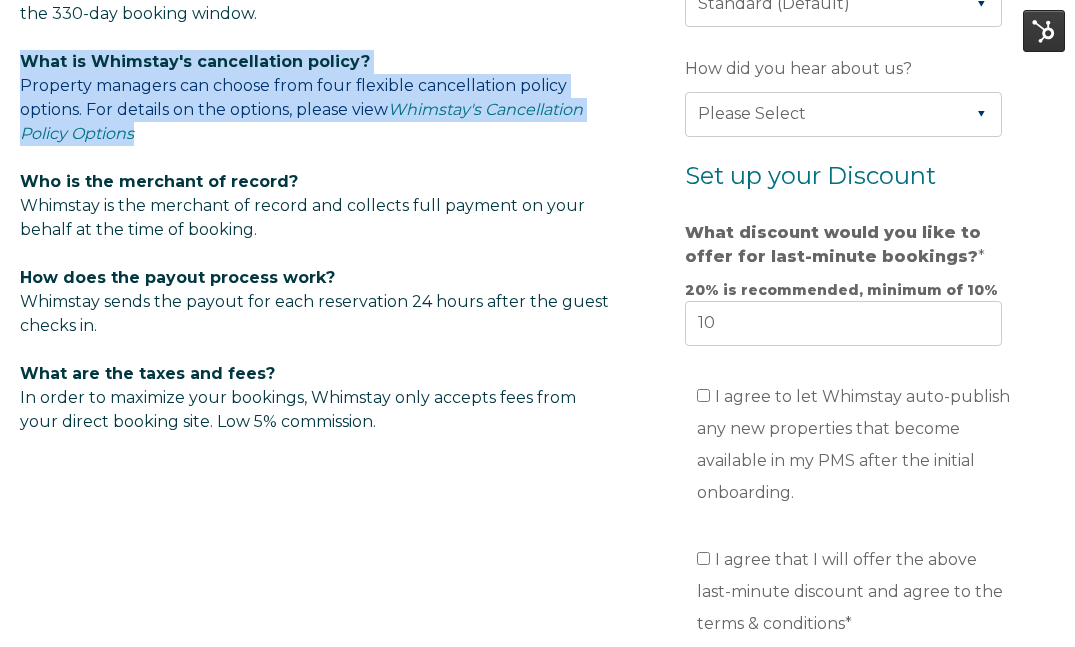 scroll, scrollTop: 1227, scrollLeft: 0, axis: vertical 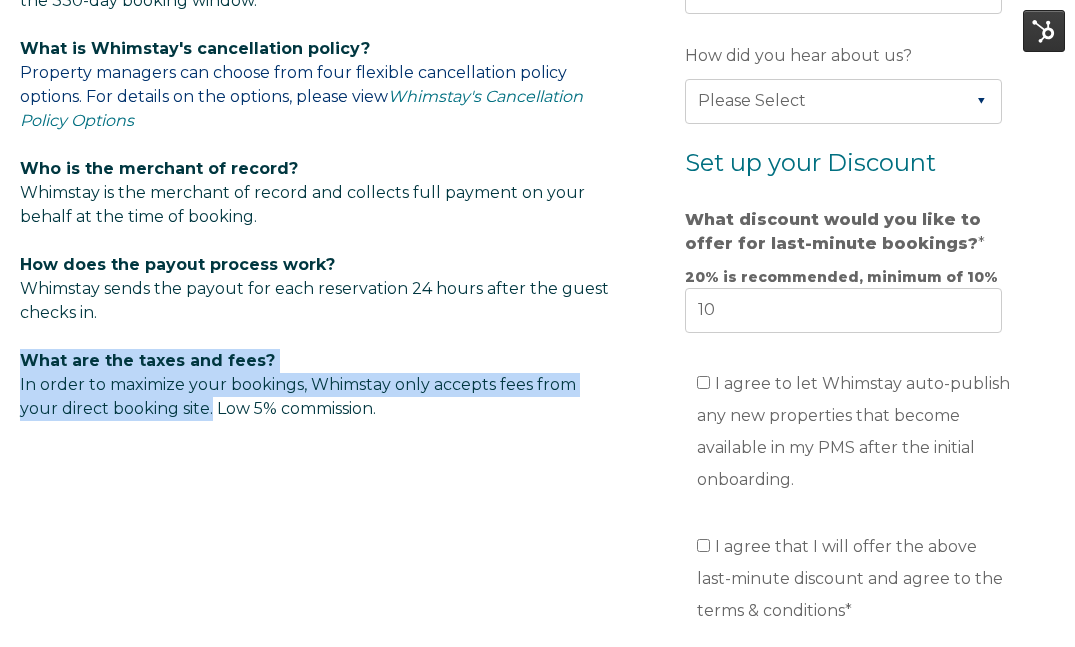 drag, startPoint x: 212, startPoint y: 409, endPoint x: 12, endPoint y: 368, distance: 204.15926 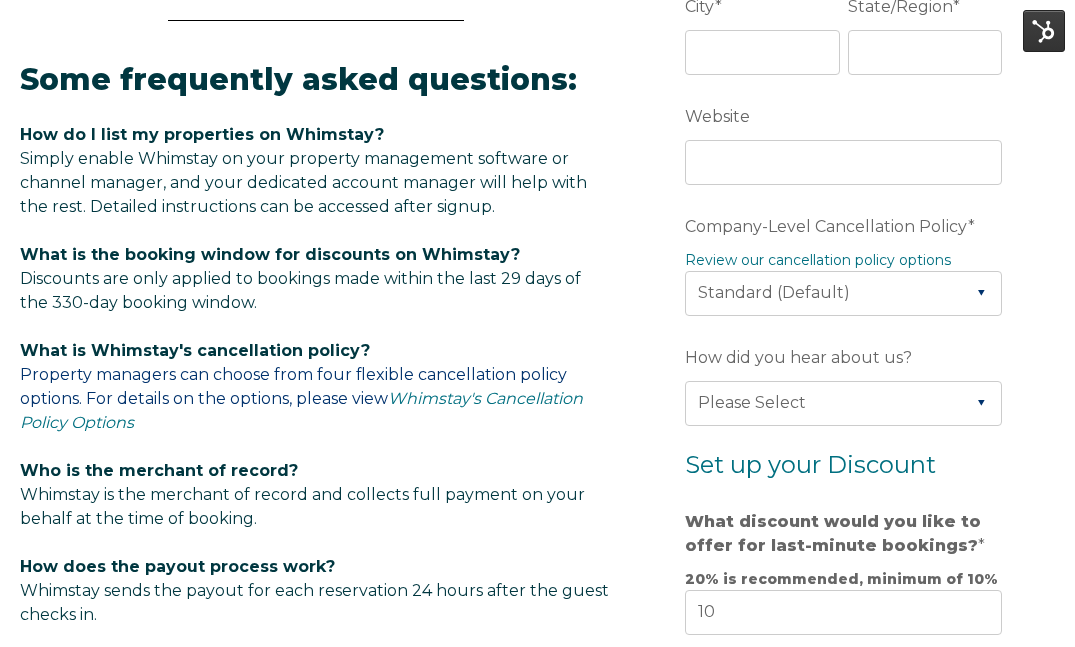 scroll, scrollTop: 954, scrollLeft: 0, axis: vertical 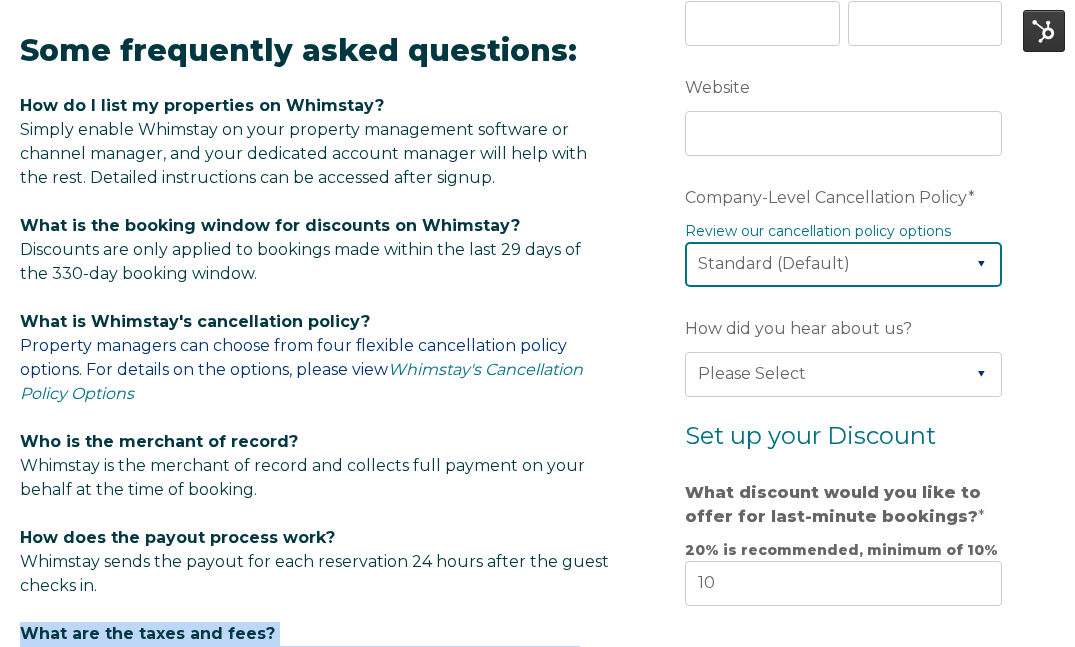 click on "Please Select Partial Standard (Default) Moderate Strict" at bounding box center [843, 264] 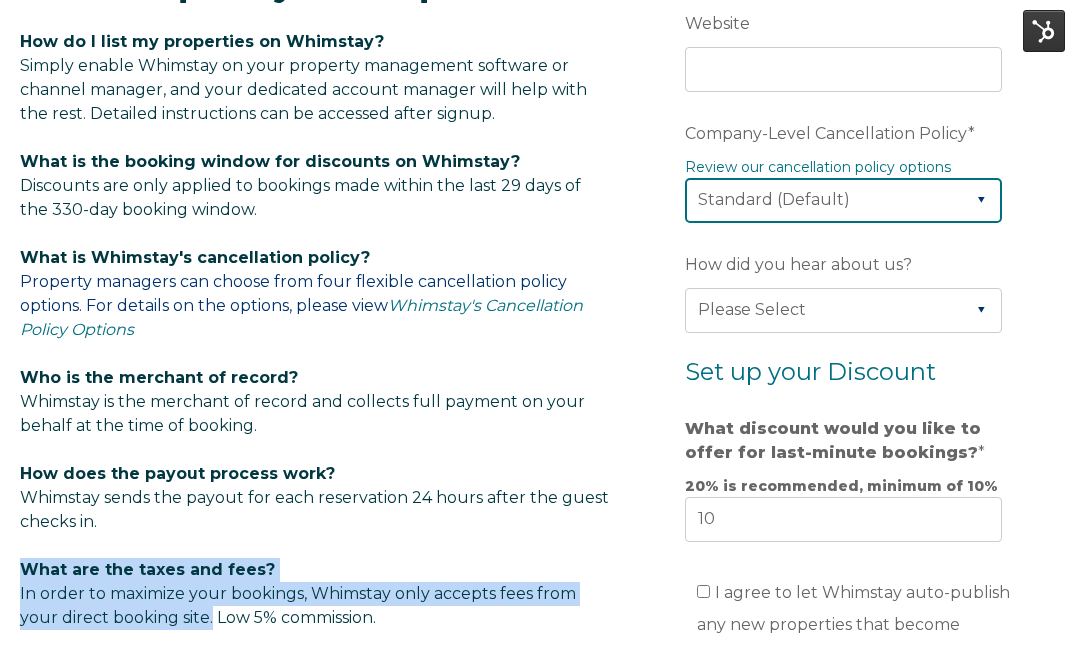 scroll, scrollTop: 990, scrollLeft: 0, axis: vertical 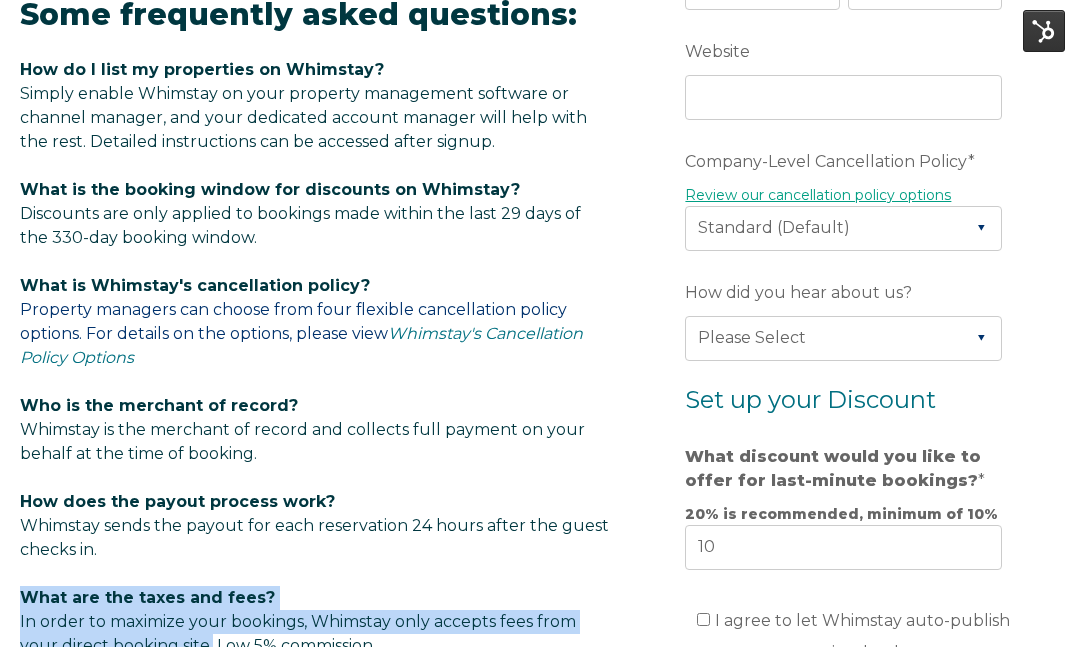 click on "Review our cancellation policy options" at bounding box center (818, 195) 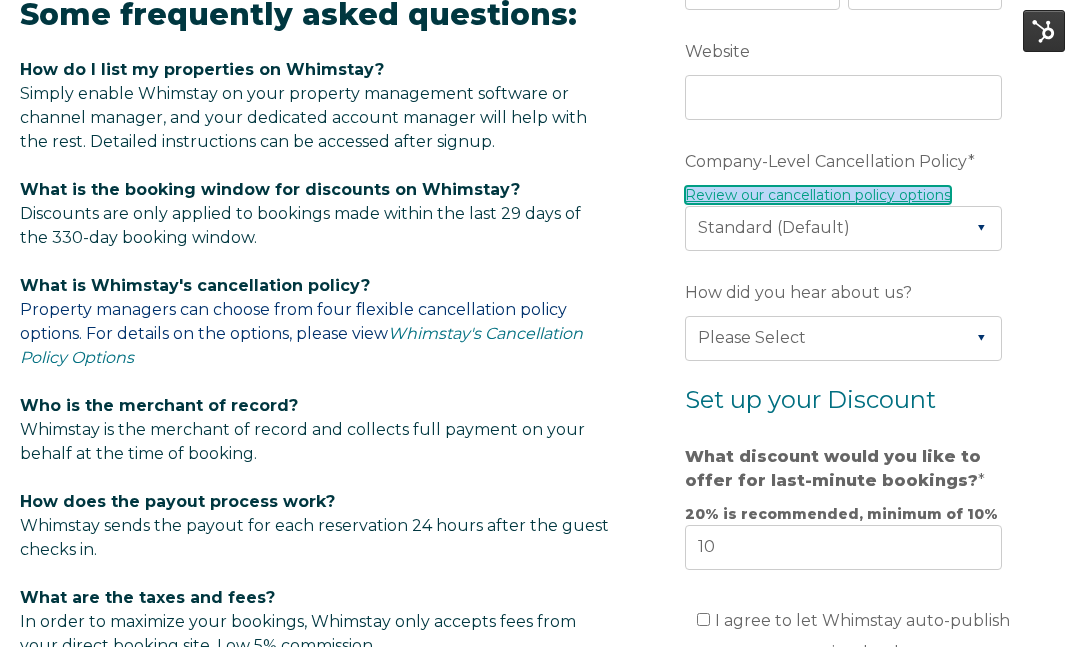 scroll, scrollTop: 1209, scrollLeft: 0, axis: vertical 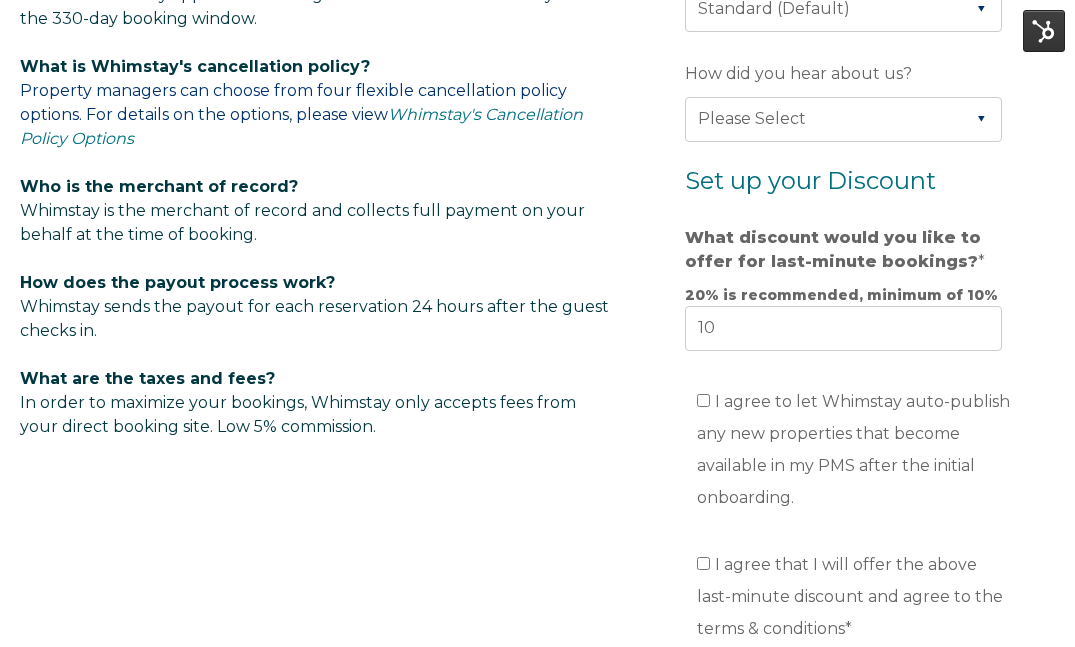 click on "Company Name * Are you using a PMS or Channel Manager? * Please Select Barefoot BookingPal Boost Brightside CiiRUS Escapia Guesty Hostaway Hostfully Hostify Lodgify NextPax/NxtBeds OwnerRez PMS or CM Not Listed Rentals United/Quick Connect Streamline Track Airbnb First name * [FIRST] Last name * [LAST] Email * [EMAIL] Mobile Phone number * * Afghanistan (‫افغانستان‬‎) Albania (Shqipëri) Algeria (‫الجزائر‬‎) American Samoa Andorra Angola Anguilla Antigua and Barbuda Argentina Armenia (Հայաստան) Aruba Australia Austria (Österreich) Azerbaijan (Azərbaycan) Bahamas Bahrain (‫البحرين‬‎) Bangladesh (বাংলাদেশ) Barbados Belarus (Беларусь) Belgium (België) Belize Benin (Bénin) Bermuda Bhutan (འབྲུག) Bolivia Bosnia and Herzegovina (Босна и Херцеговина) Botswana Brazil (Brasil) British Indian Ocean Territory British Virgin Islands Brunei Bulgaria (България) Burkina Faso Canada Chile" at bounding box center (847, 63) 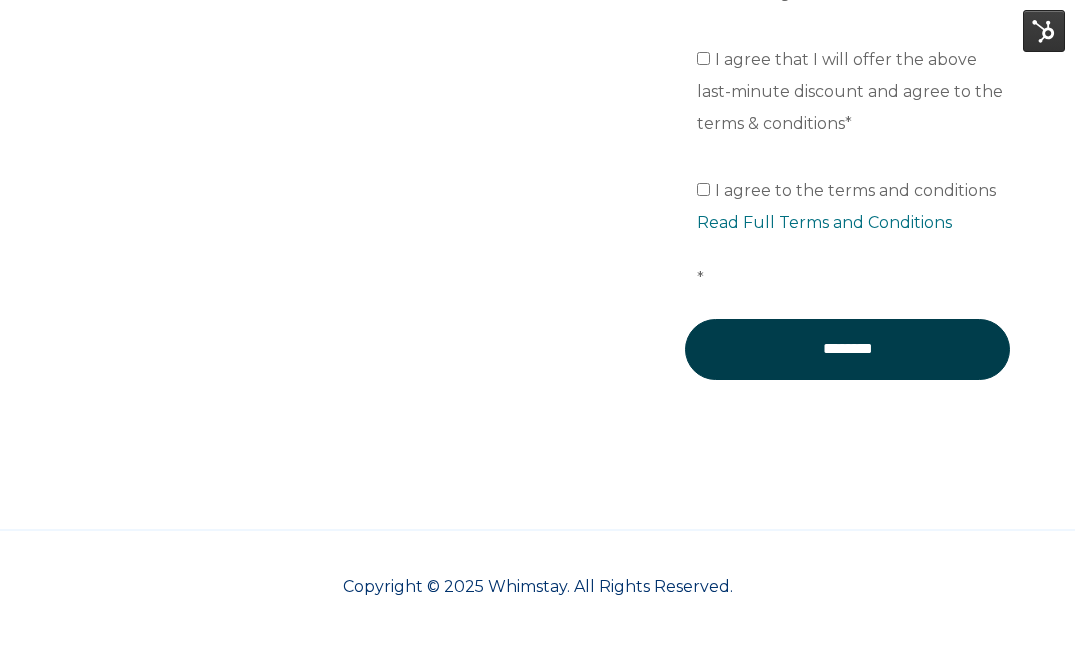 scroll, scrollTop: 1322, scrollLeft: 0, axis: vertical 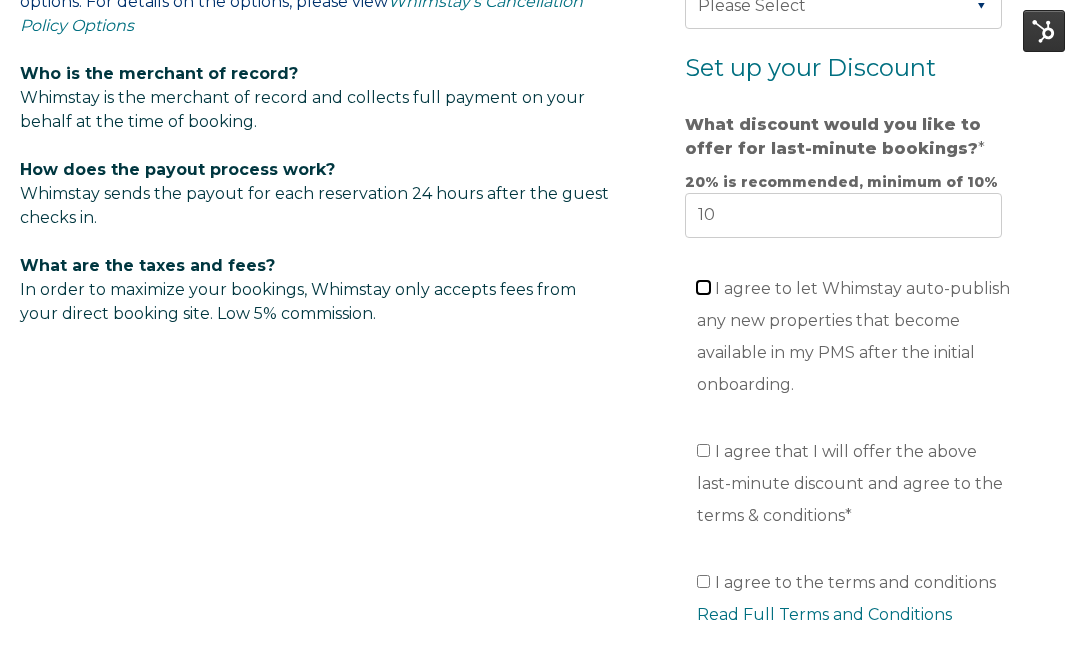 click on "I agree to let Whimstay auto-publish any new properties that become available in my PMS after the initial onboarding." at bounding box center [703, 287] 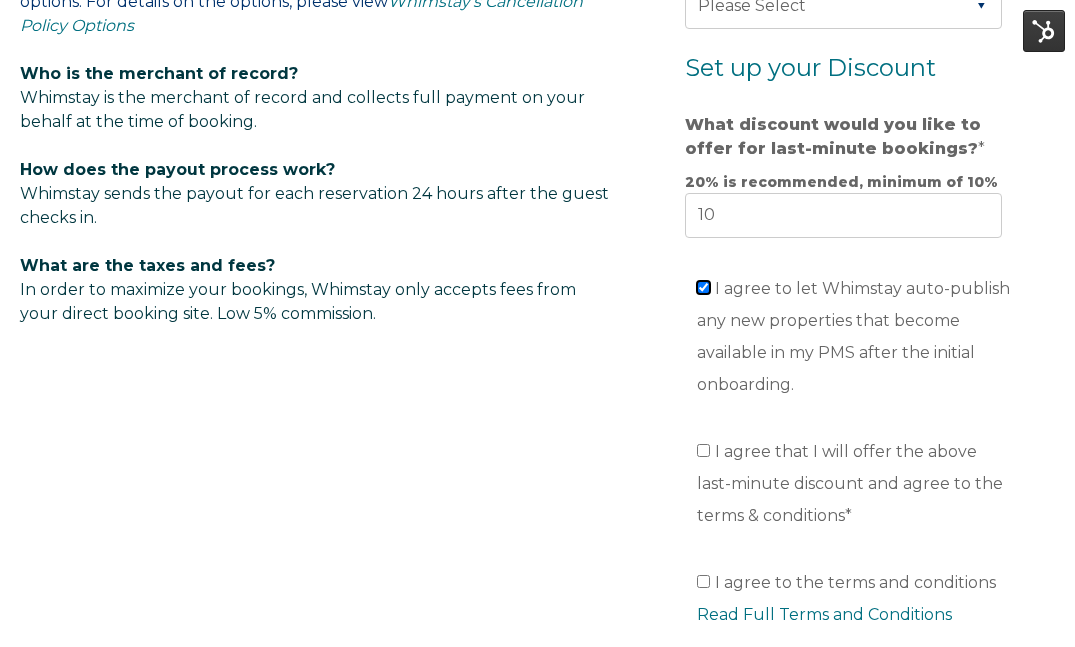 checkbox on "true" 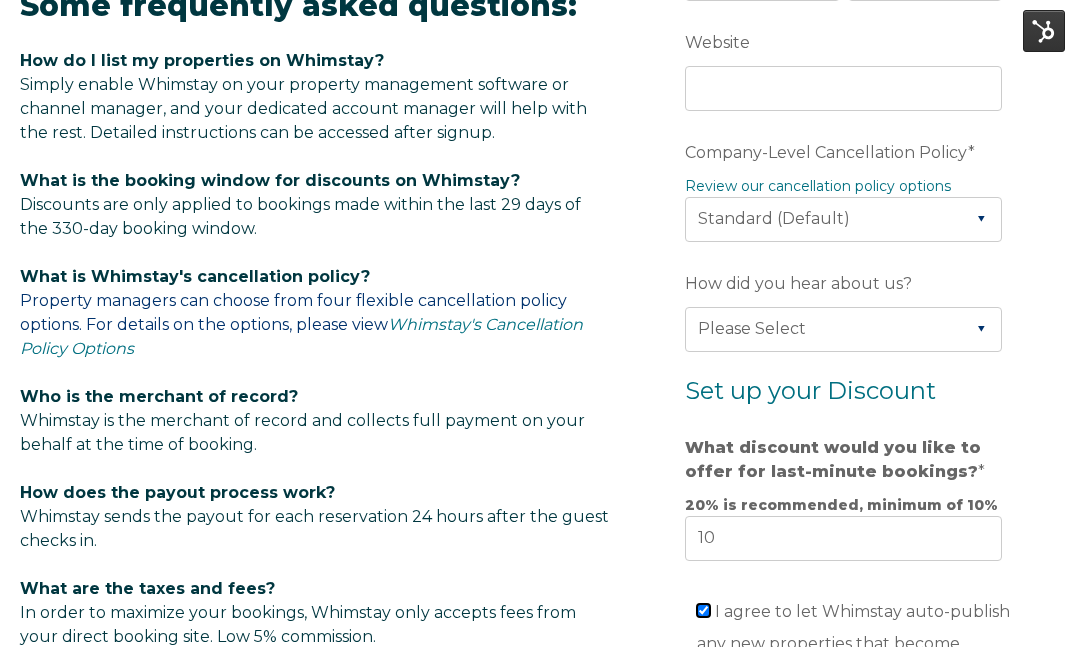 scroll, scrollTop: 990, scrollLeft: 0, axis: vertical 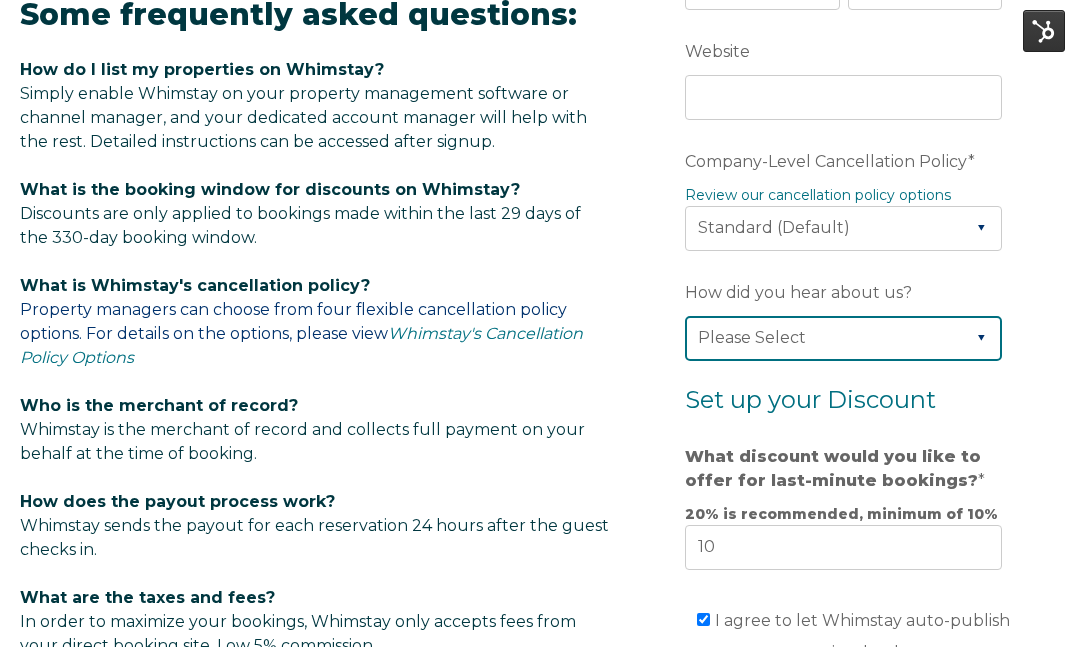 click on "Please Select Found Whimstay through a Google search Direct outreach from a Whimstay team member Saw Whimstay on social media Referred by a friend, colleague, or partner Discovered Whimstay at an event or conference Heard about Whimstay on a podcast Other" at bounding box center (843, 338) 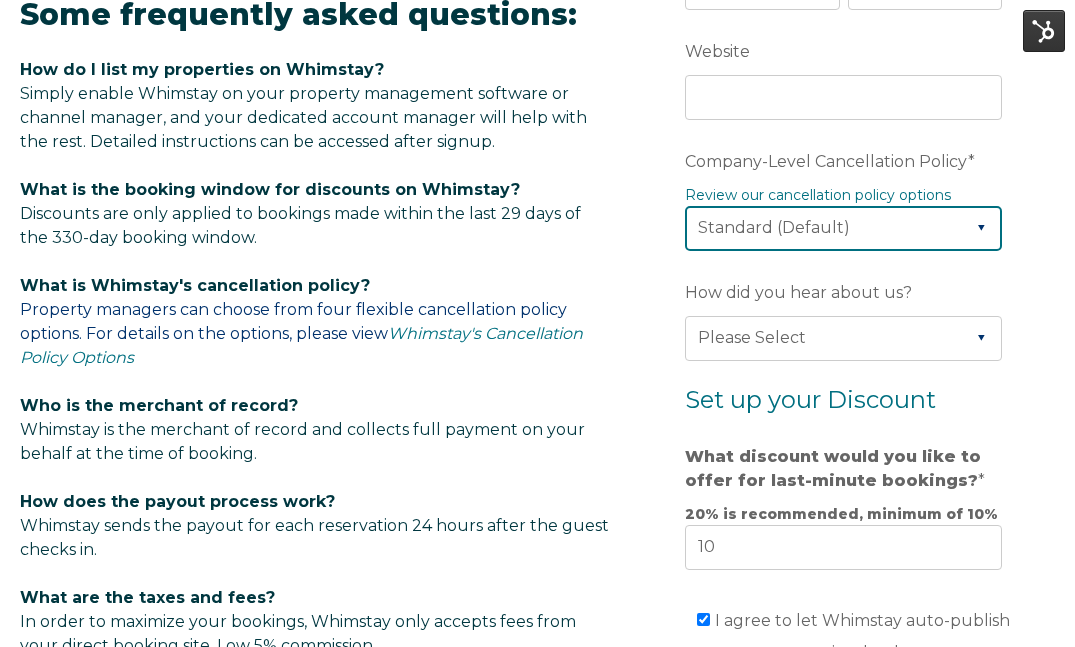 click on "Please Select Partial Standard (Default) Moderate Strict" at bounding box center (843, 228) 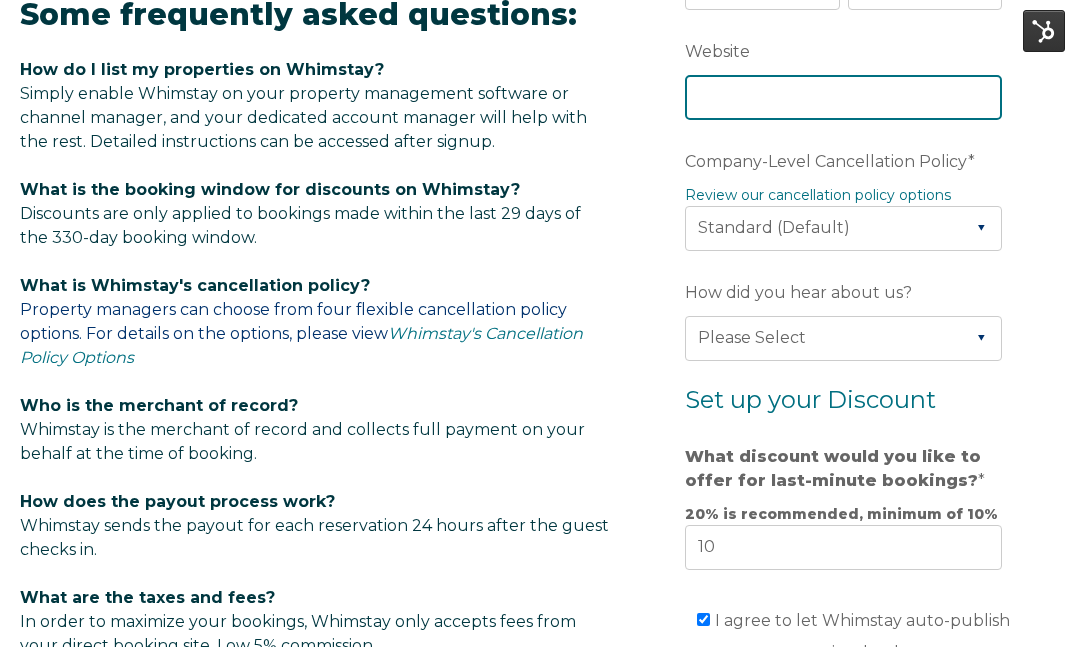 click on "Website" at bounding box center (843, 97) 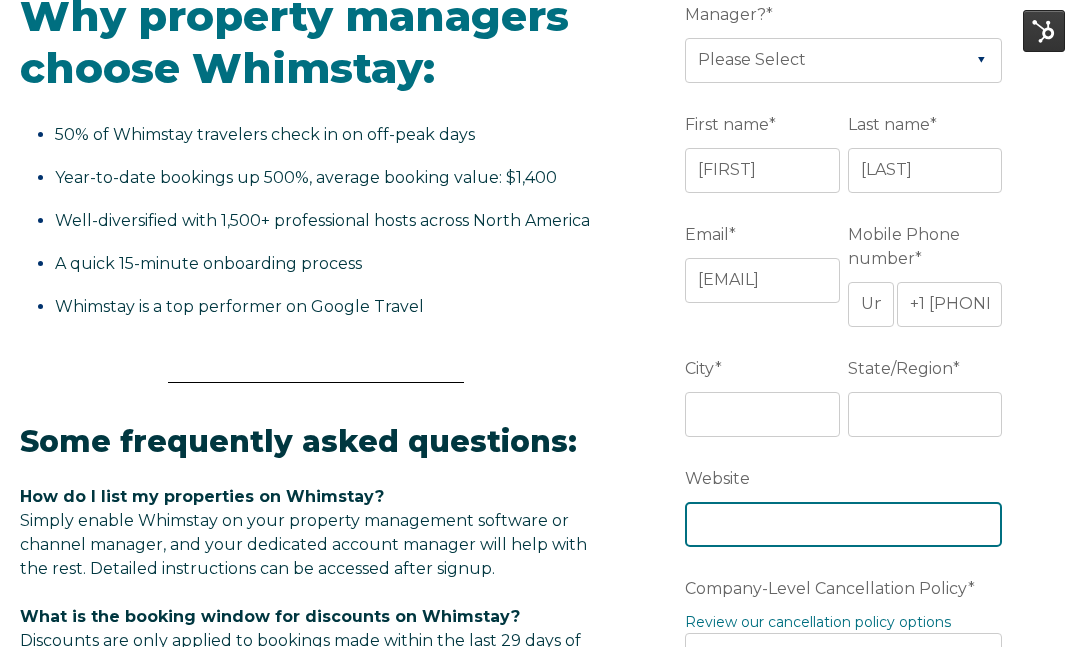 scroll, scrollTop: 558, scrollLeft: 0, axis: vertical 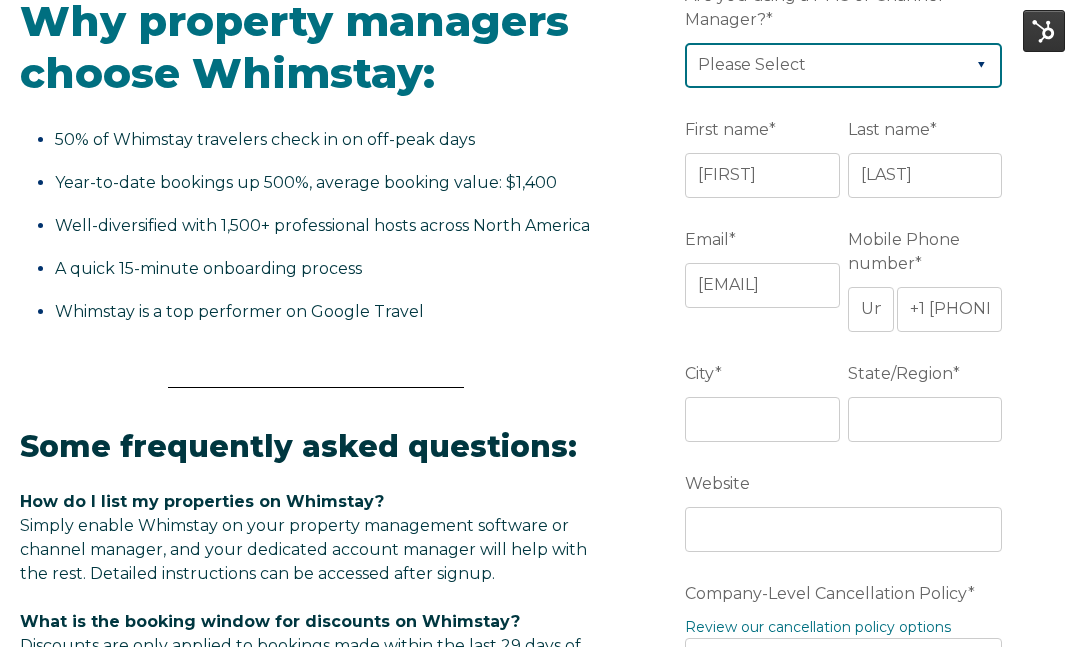 click on "Please Select Barefoot BookingPal Boost Brightside CiiRUS Escapia Guesty Hostaway Hostfully Hostify Lodgify NextPax/NxtBeds OwnerRez PMS or CM Not Listed Rentals United/Quick Connect Streamline Track Airbnb" at bounding box center (843, 65) 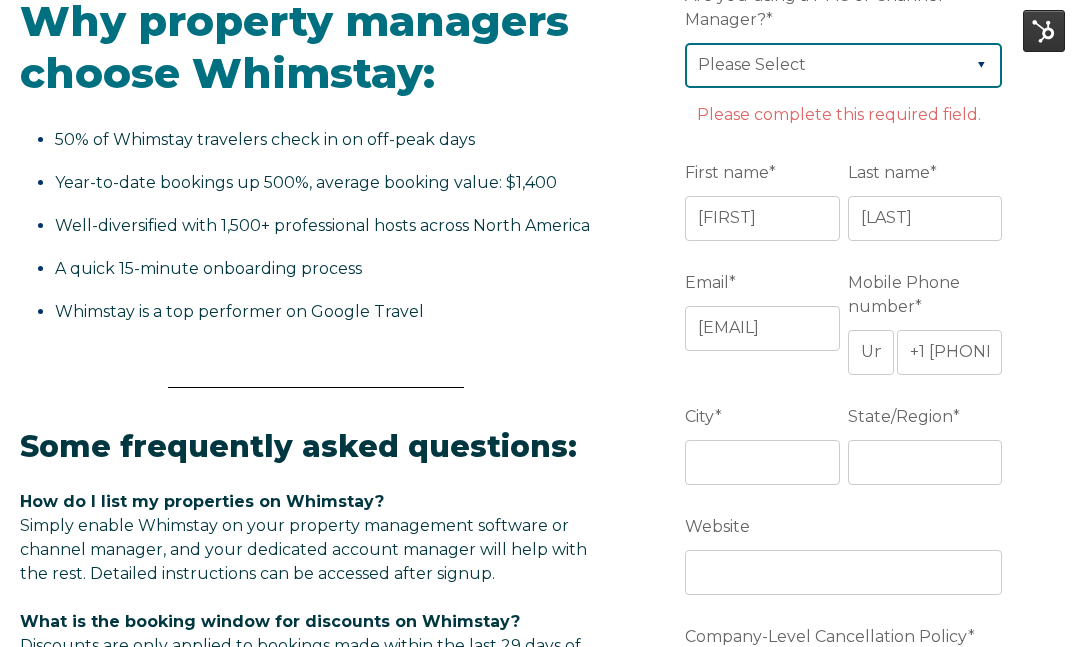 click on "Please Select Barefoot BookingPal Boost Brightside CiiRUS Escapia Guesty Hostaway Hostfully Hostify Lodgify NextPax/NxtBeds OwnerRez PMS or CM Not Listed Rentals United/Quick Connect Streamline Track Airbnb" at bounding box center (843, 65) 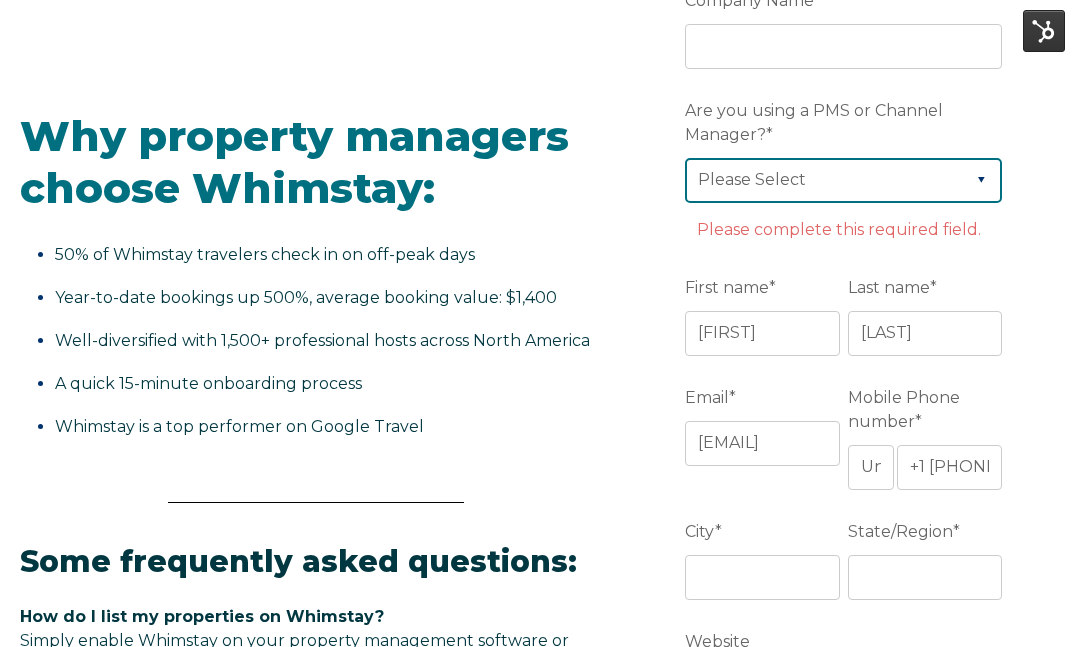 click on "Please Select Barefoot BookingPal Boost Brightside CiiRUS Escapia Guesty Hostaway Hostfully Hostify Lodgify NextPax/NxtBeds OwnerRez PMS or CM Not Listed Rentals United/Quick Connect Streamline Track Airbnb" at bounding box center [843, 180] 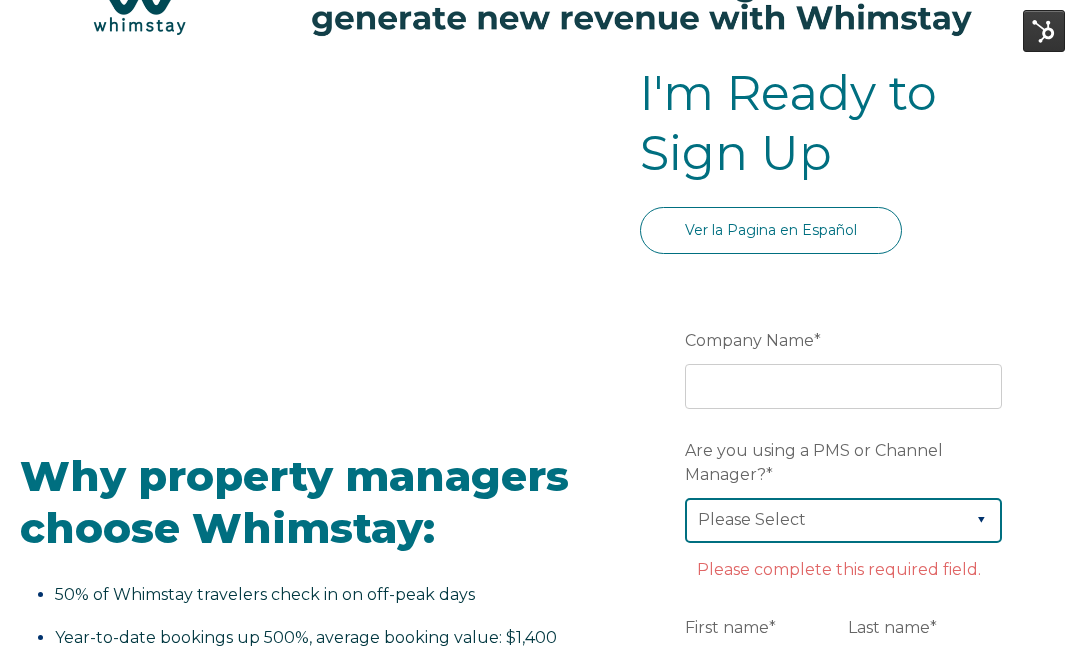 scroll, scrollTop: 255, scrollLeft: 0, axis: vertical 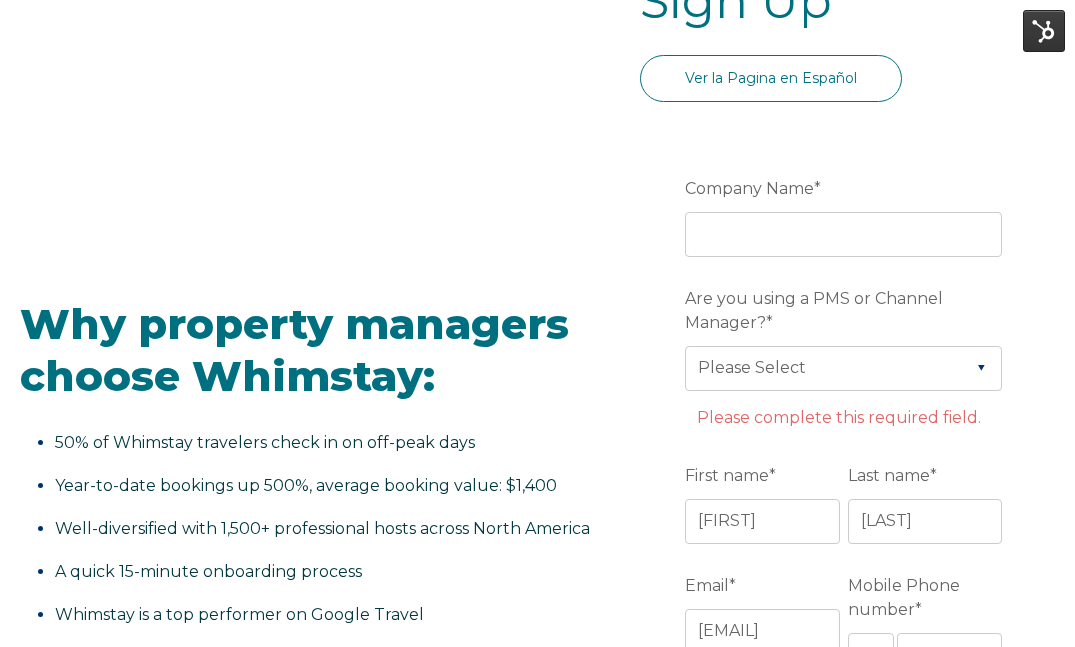click on "Company Name *" at bounding box center (847, 214) 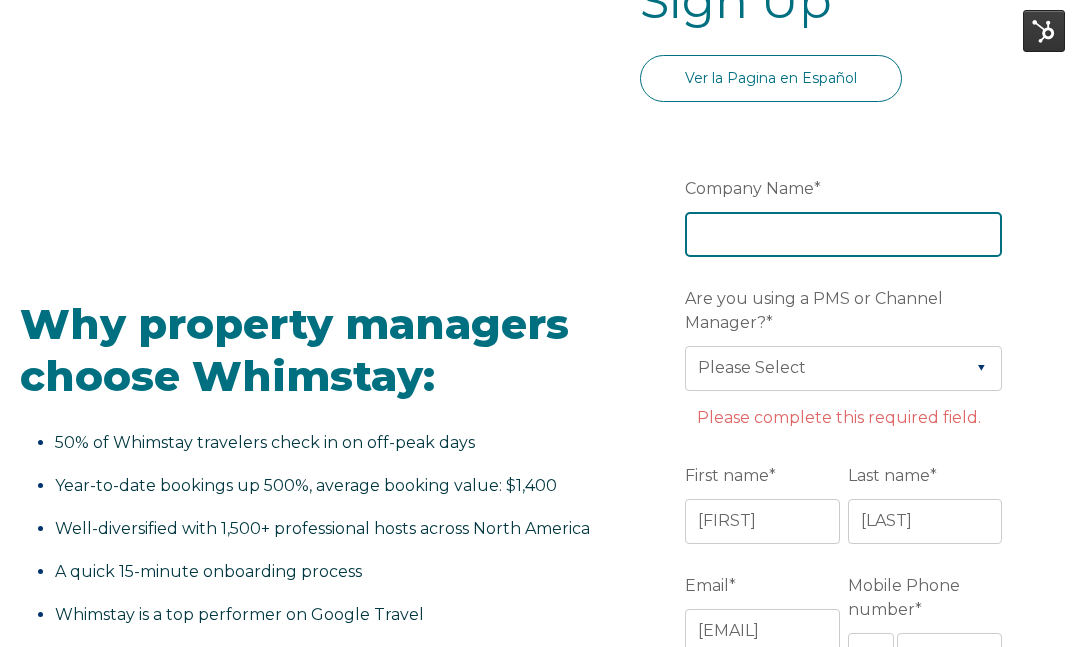 click on "Company Name *" at bounding box center [843, 234] 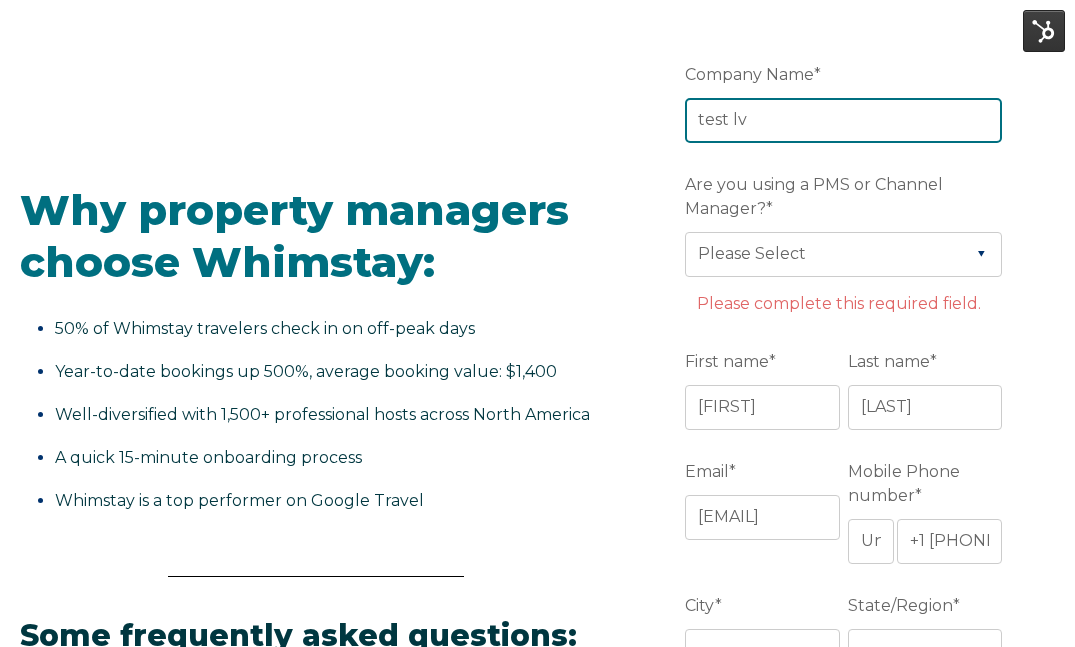 scroll, scrollTop: 477, scrollLeft: 0, axis: vertical 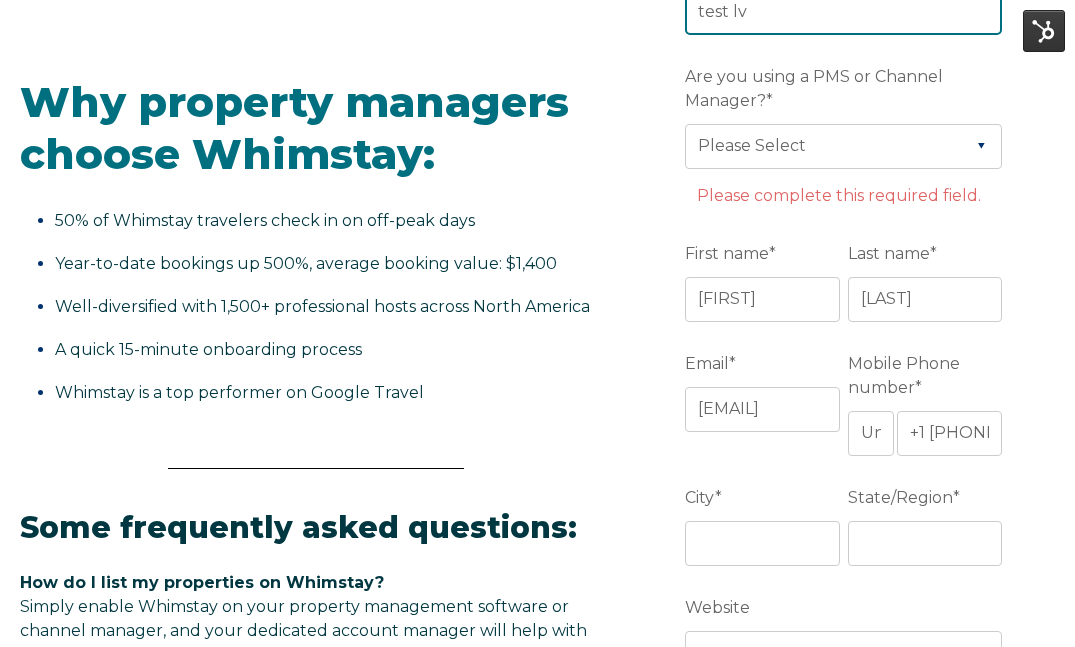 type on "test lv" 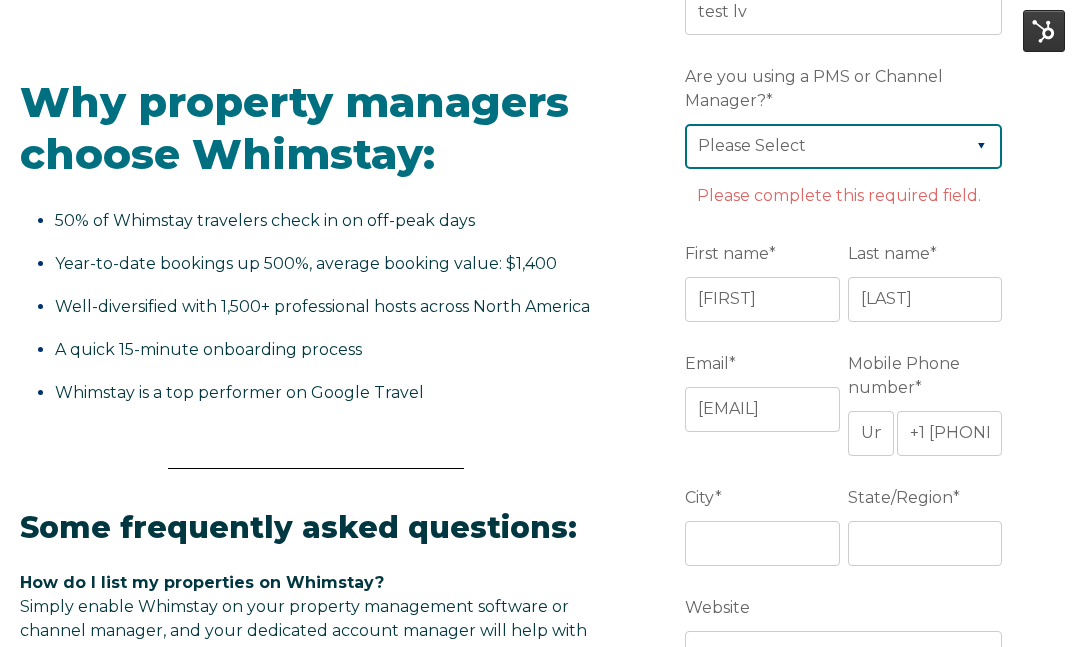 click on "Please Select Barefoot BookingPal Boost Brightside CiiRUS Escapia Guesty Hostaway Hostfully Hostify Lodgify NextPax/NxtBeds OwnerRez PMS or CM Not Listed Rentals United/Quick Connect Streamline Track Airbnb" at bounding box center [843, 146] 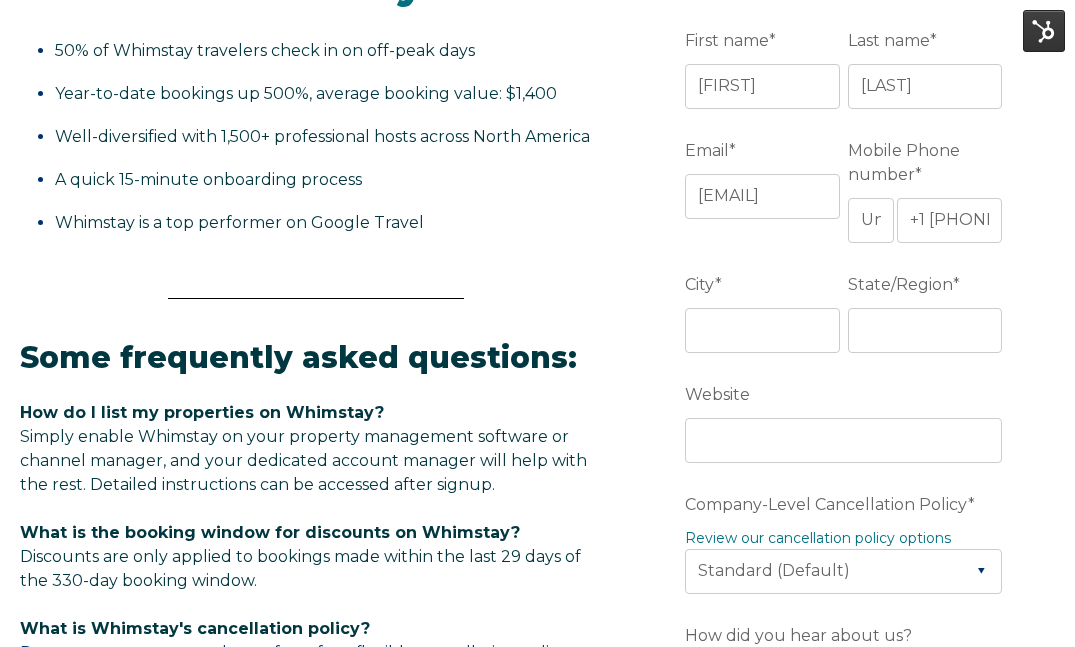 scroll, scrollTop: 687, scrollLeft: 0, axis: vertical 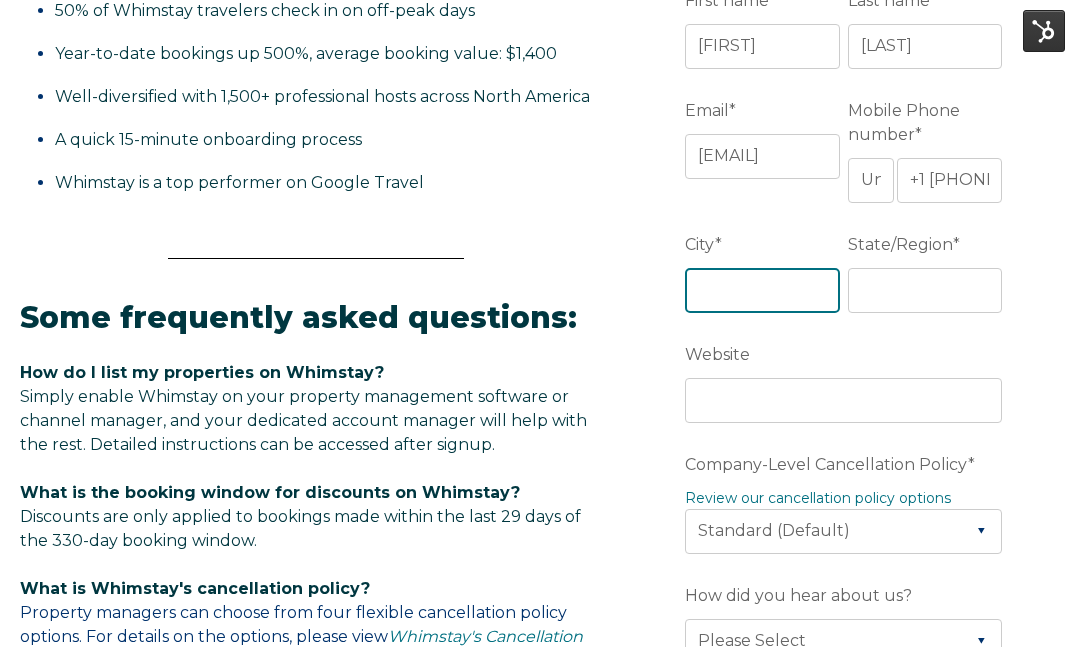 click on "City *" at bounding box center [762, 290] 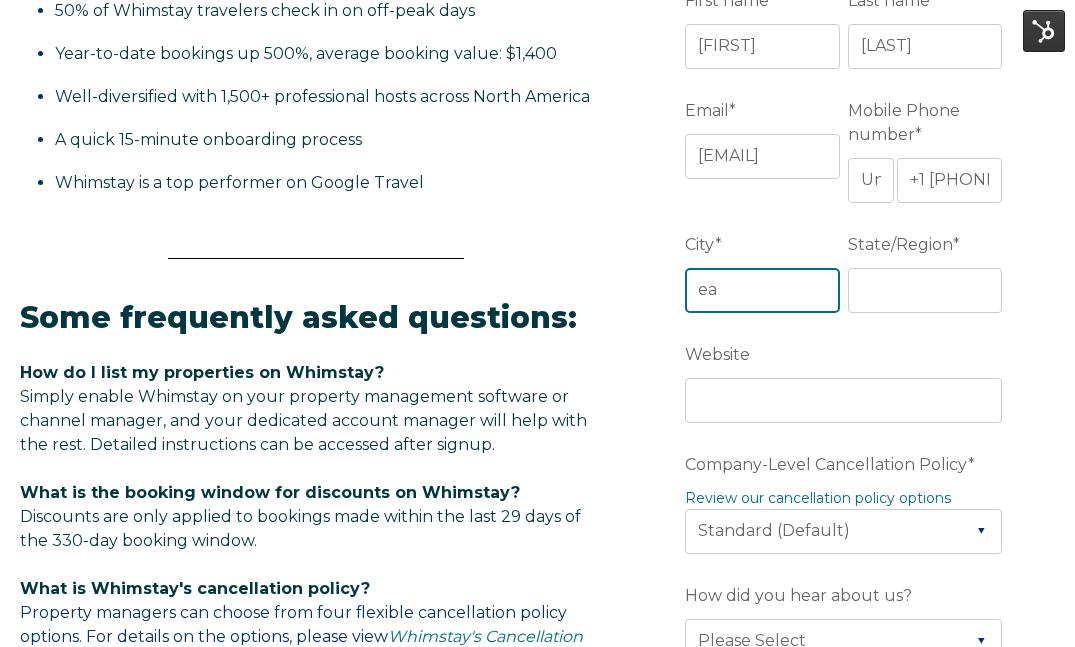 type on "e" 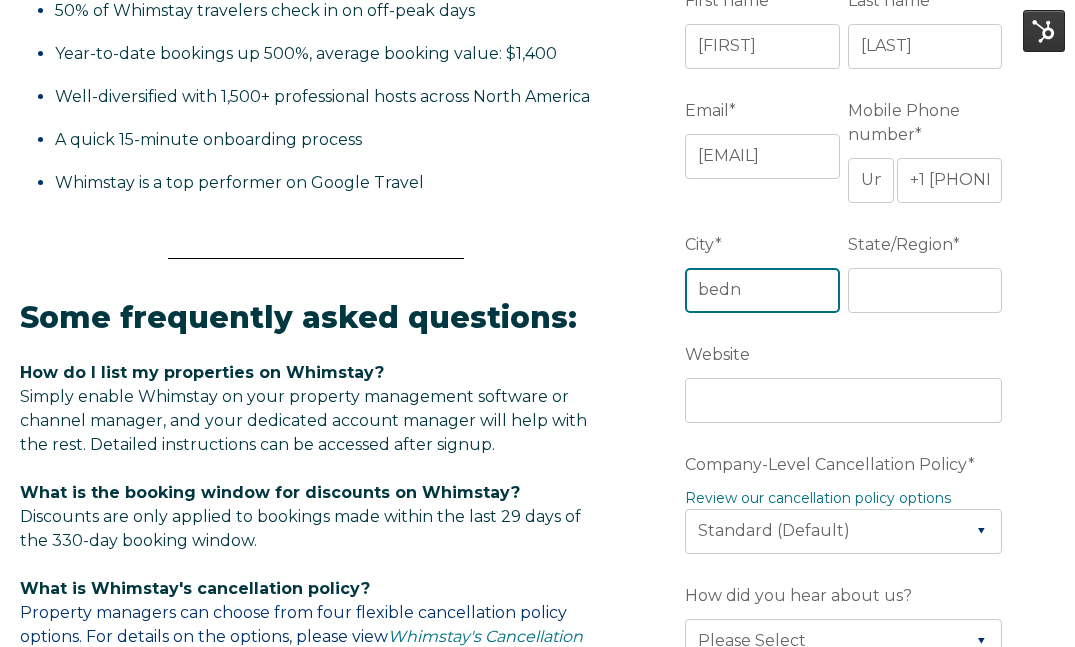 type on "bedn" 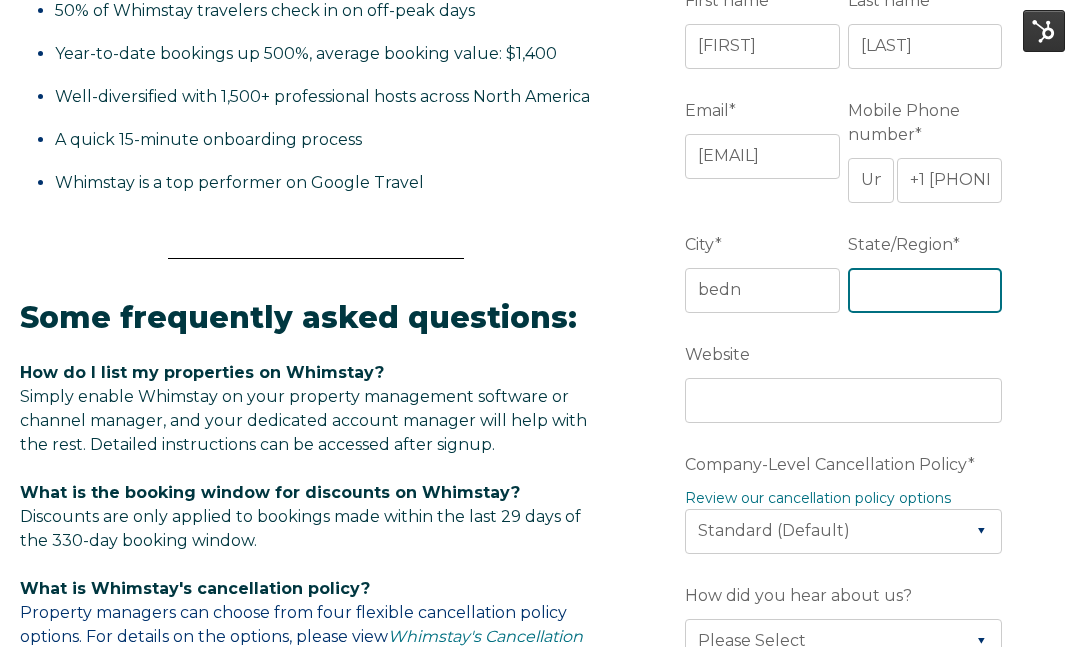 click on "State/Region *" at bounding box center (925, 290) 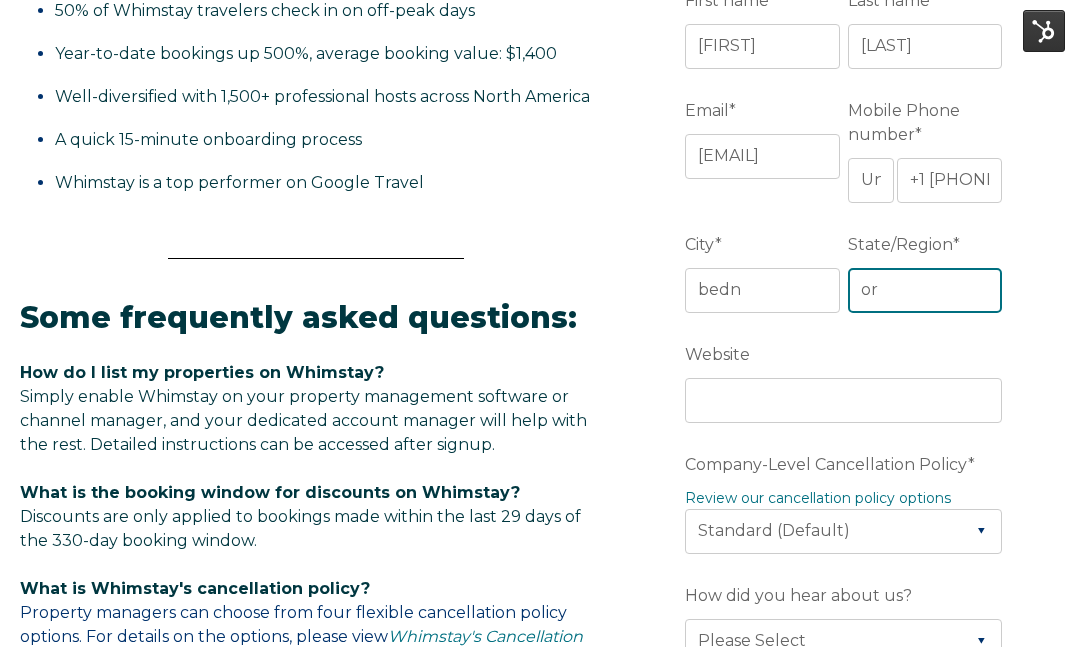 type on "or" 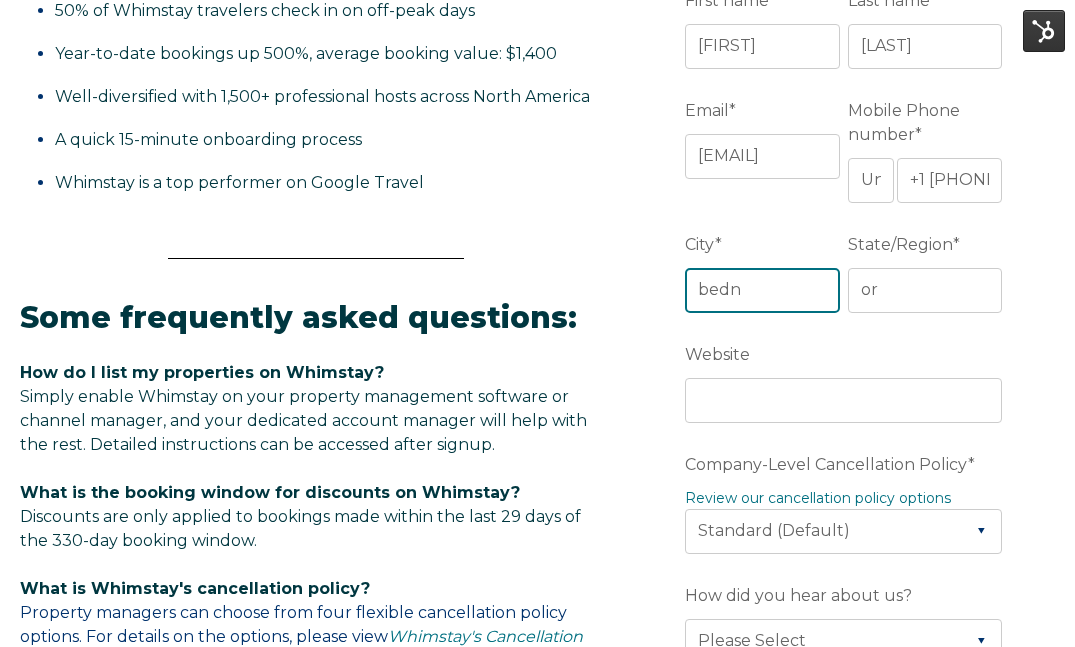 click on "bedn" at bounding box center [762, 290] 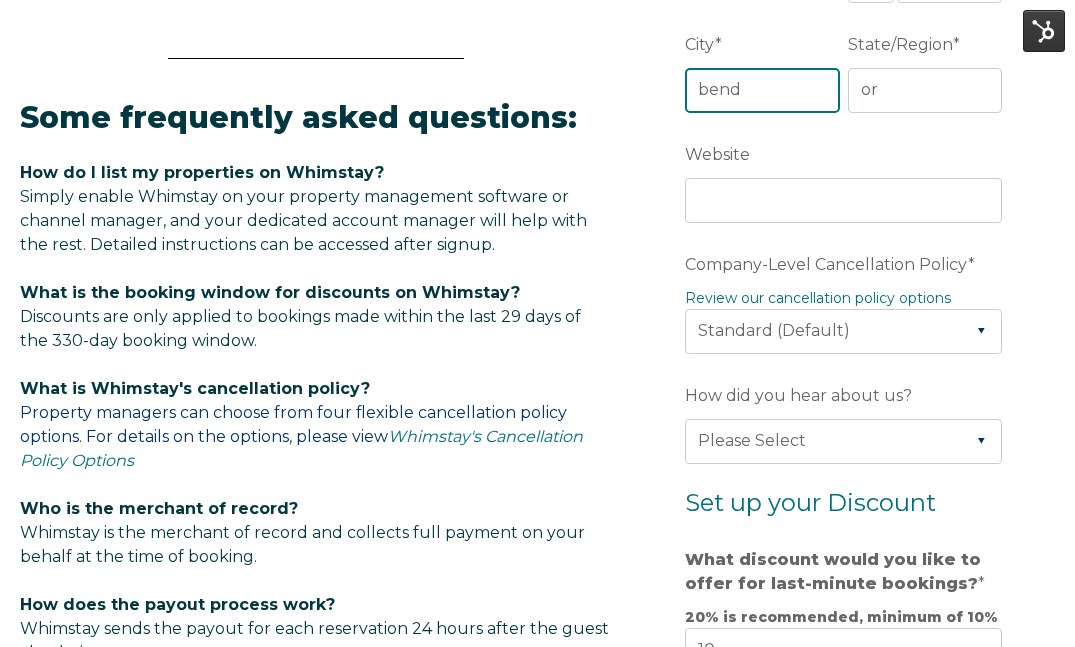 scroll, scrollTop: 999, scrollLeft: 0, axis: vertical 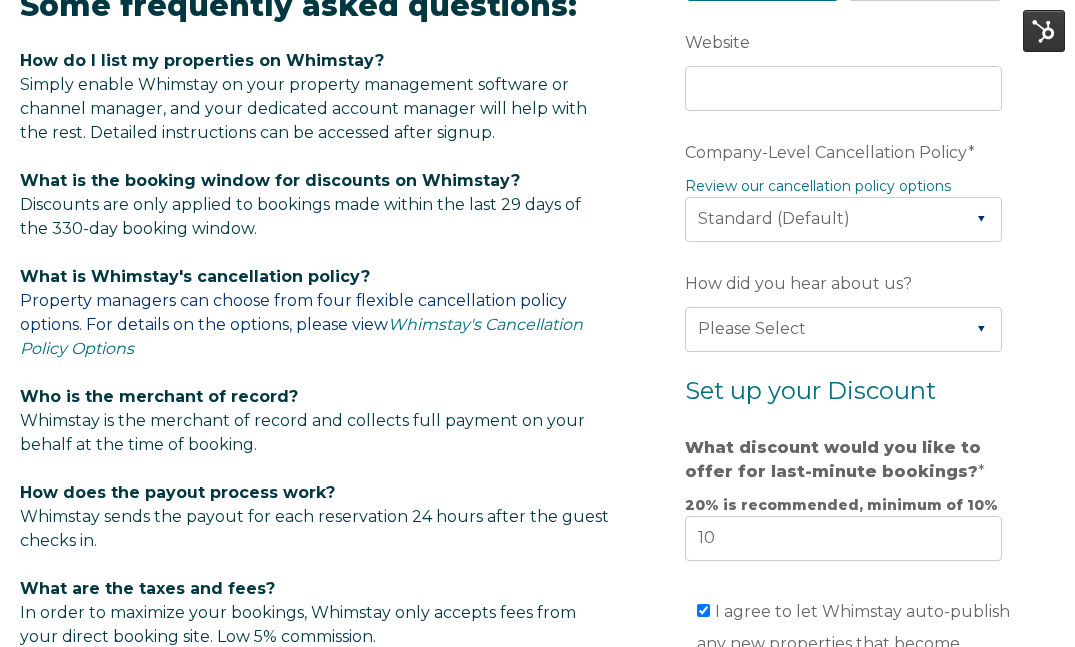 type on "bend" 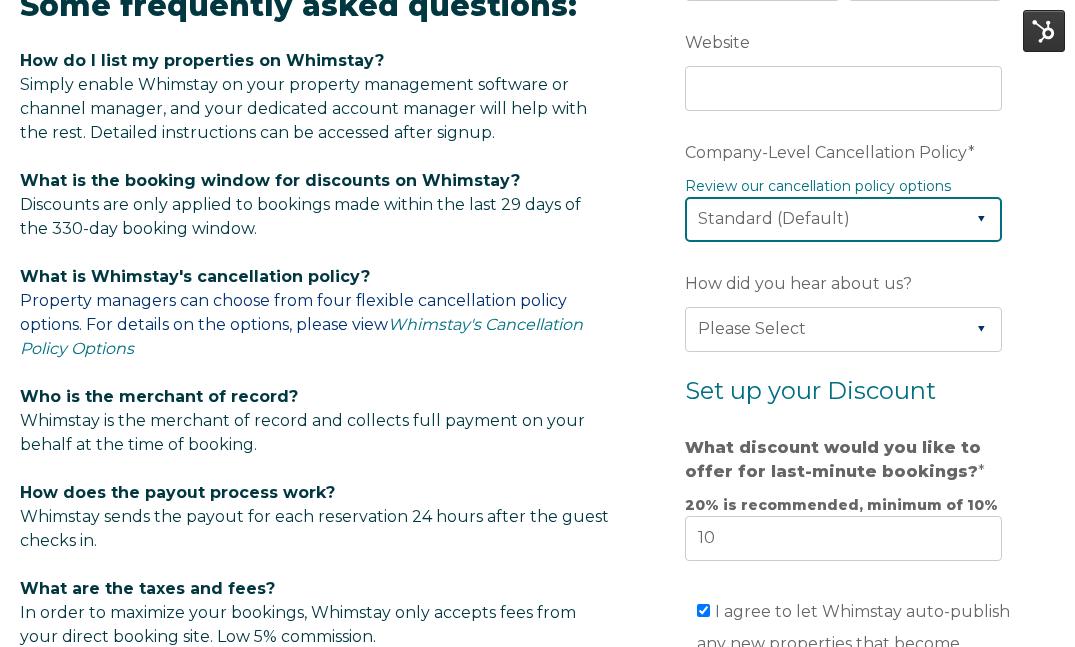 click on "Please Select Partial Standard (Default) Moderate Strict" at bounding box center (843, 219) 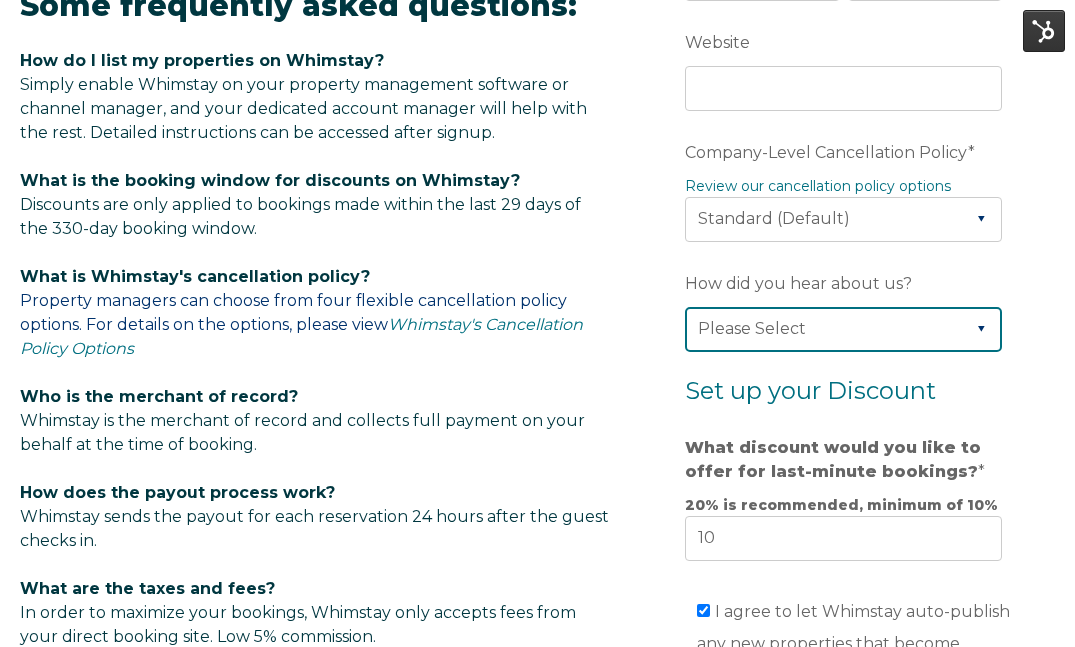 click on "Please Select Found Whimstay through a Google search Direct outreach from a Whimstay team member Saw Whimstay on social media Referred by a friend, colleague, or partner Discovered Whimstay at an event or conference Heard about Whimstay on a podcast Other" at bounding box center (843, 329) 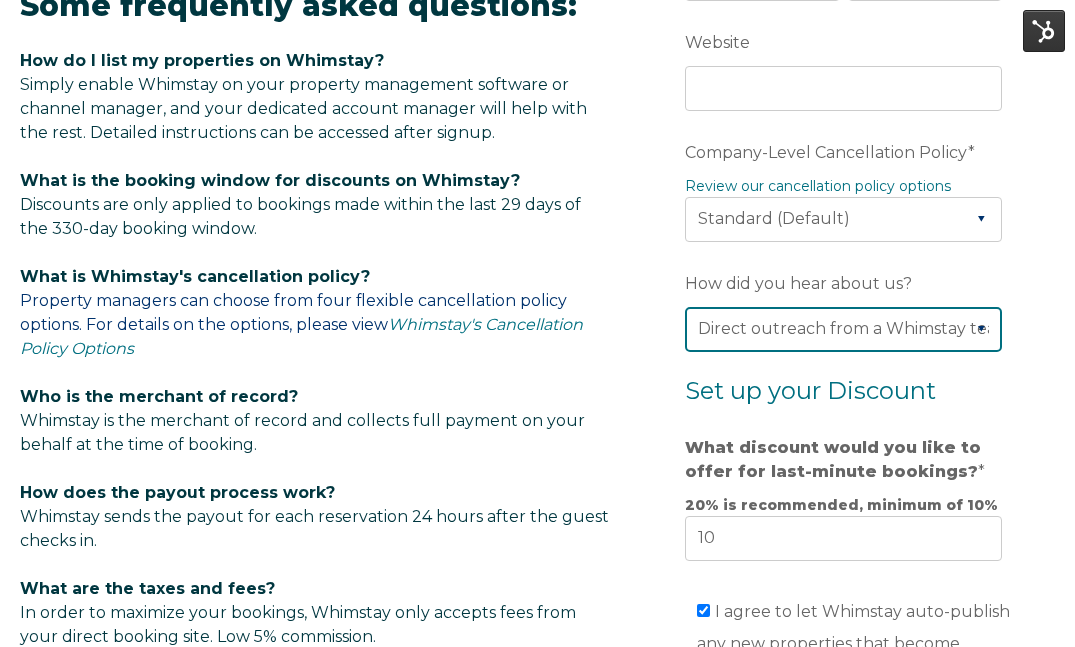 click on "Please Select Found Whimstay through a Google search Direct outreach from a Whimstay team member Saw Whimstay on social media Referred by a friend, colleague, or partner Discovered Whimstay at an event or conference Heard about Whimstay on a podcast Other" at bounding box center [843, 329] 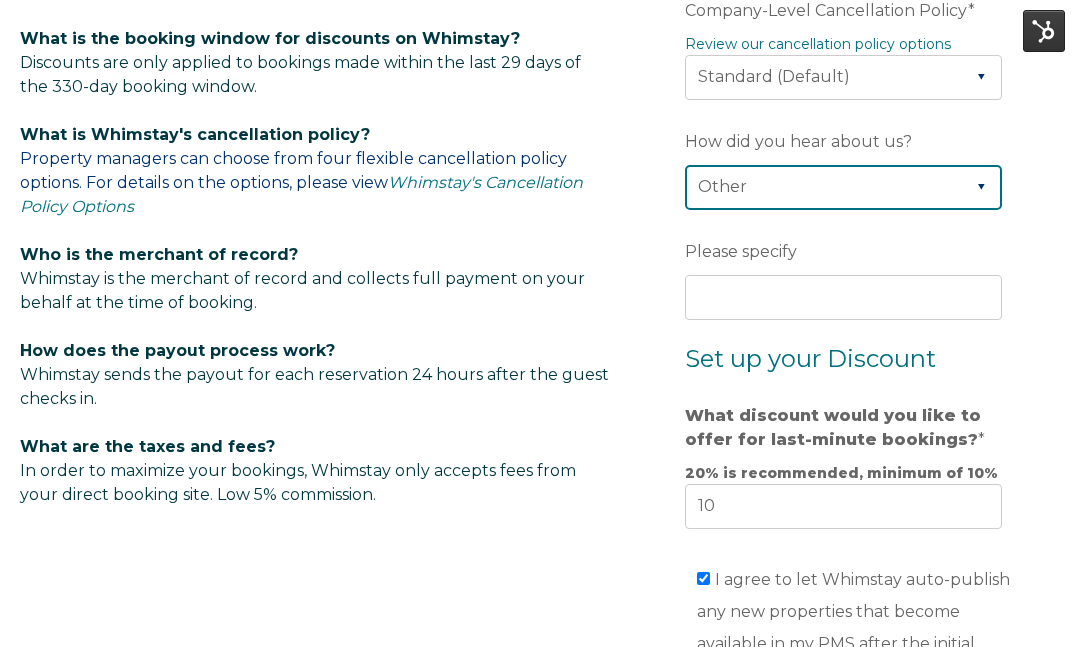 scroll, scrollTop: 1307, scrollLeft: 0, axis: vertical 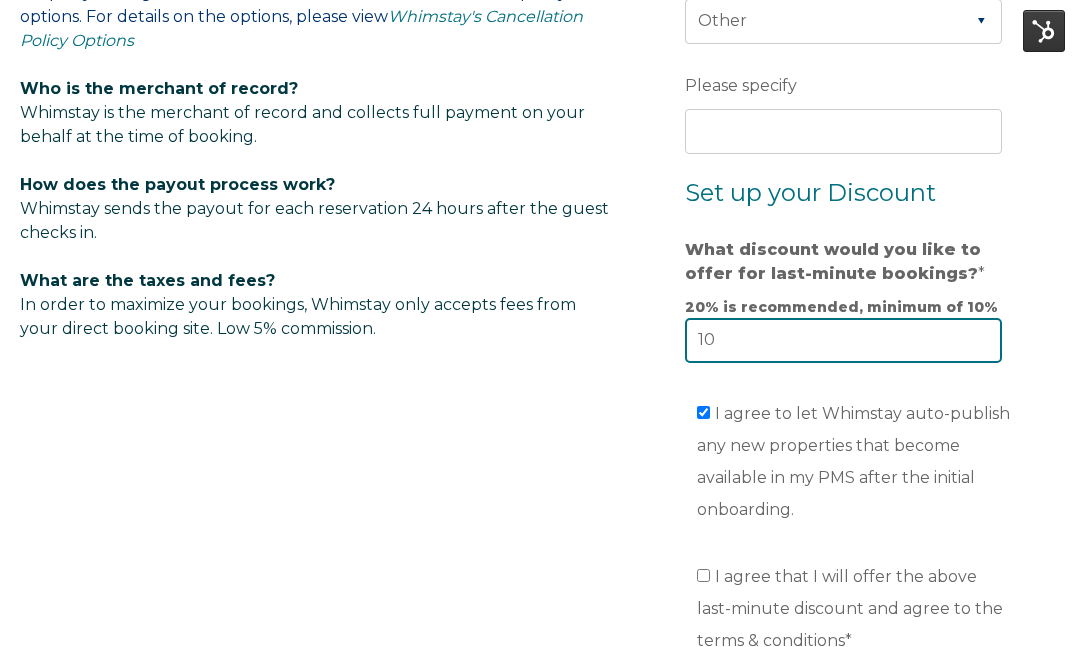 click on "10" at bounding box center [843, 340] 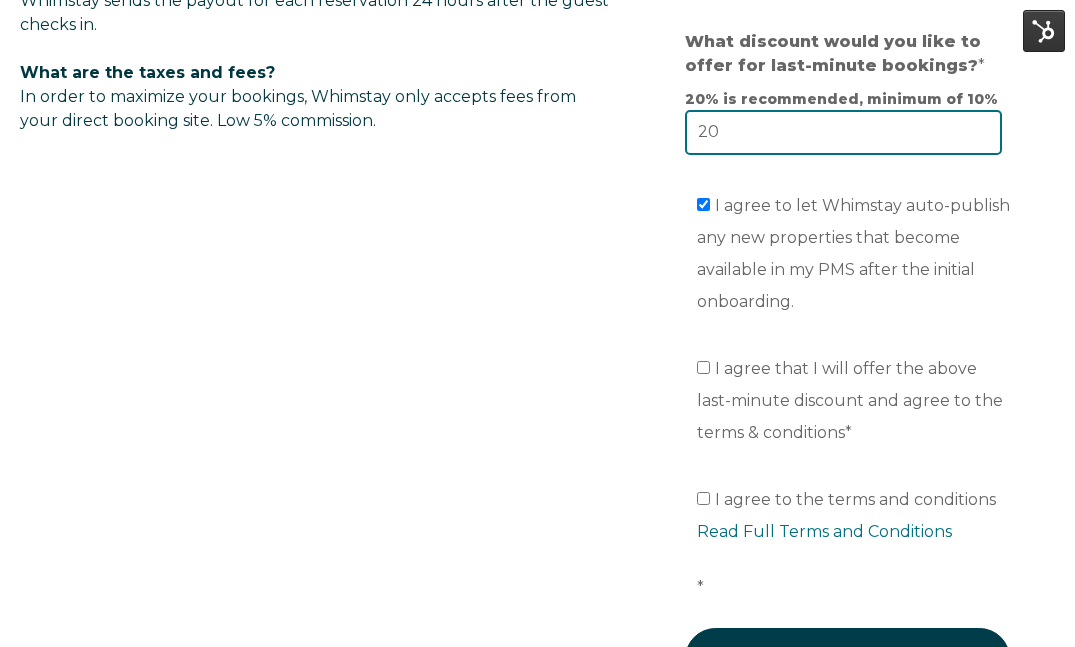 scroll, scrollTop: 1531, scrollLeft: 0, axis: vertical 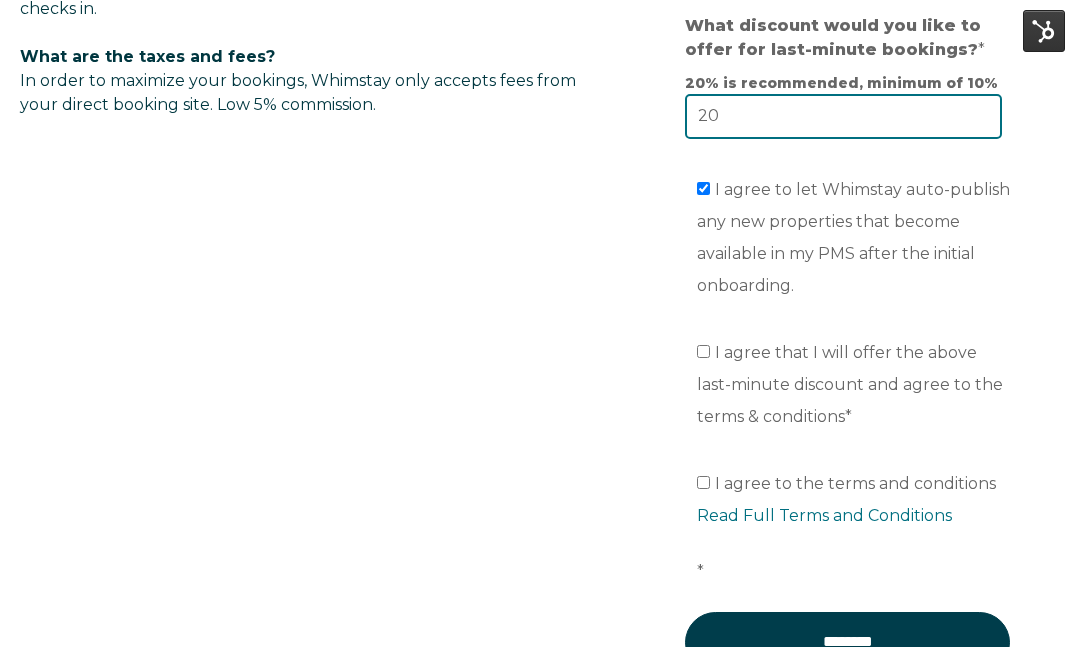type on "20" 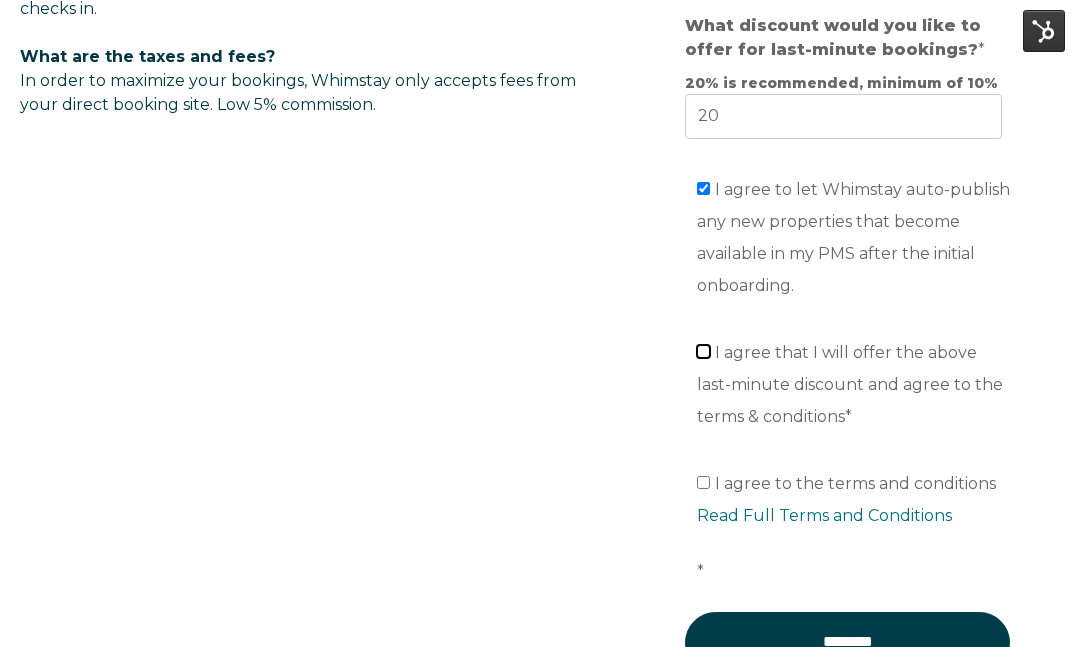 click on "I agree that I will offer the above last-minute discount and agree to the terms & conditions *" at bounding box center (703, 351) 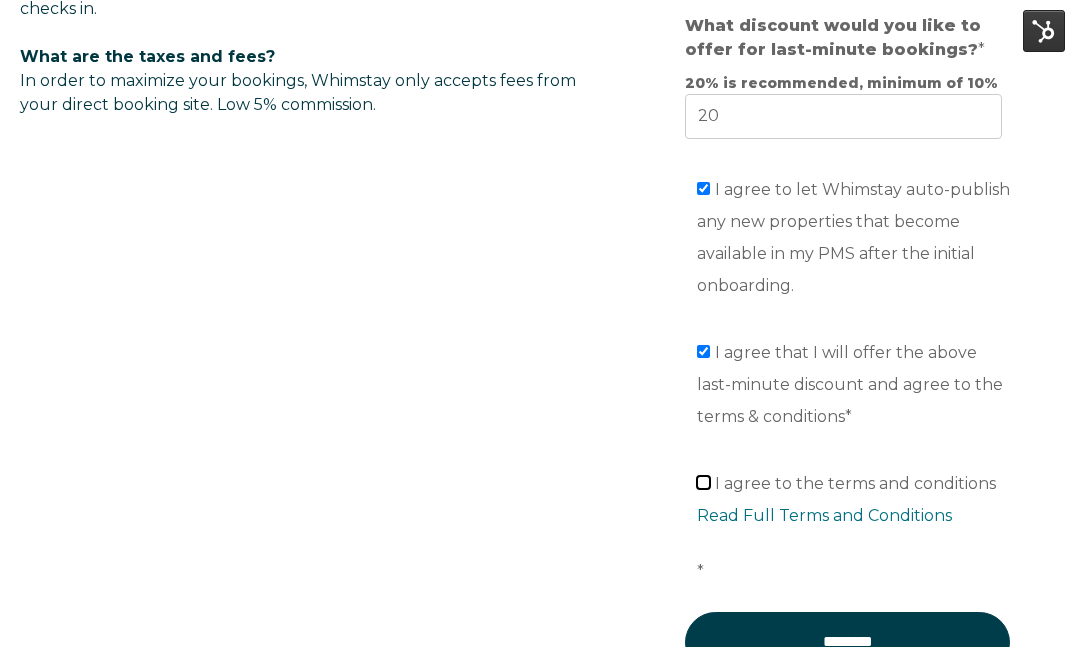 click on "I agree to the terms and conditions Read Full Terms and Conditions *" at bounding box center (703, 482) 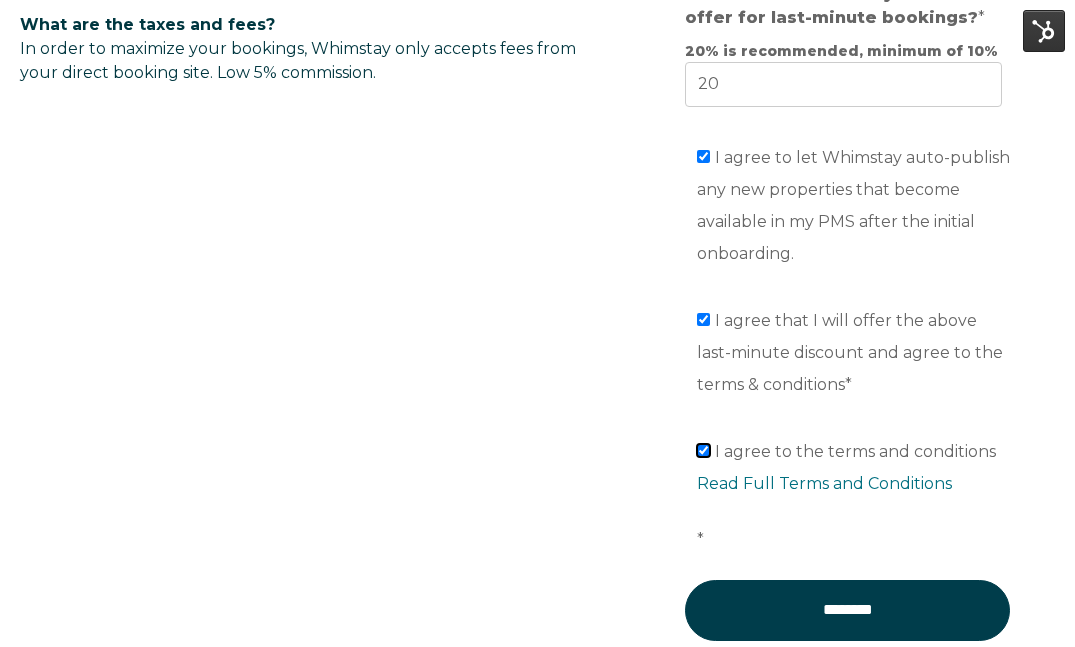 scroll, scrollTop: 1716, scrollLeft: 0, axis: vertical 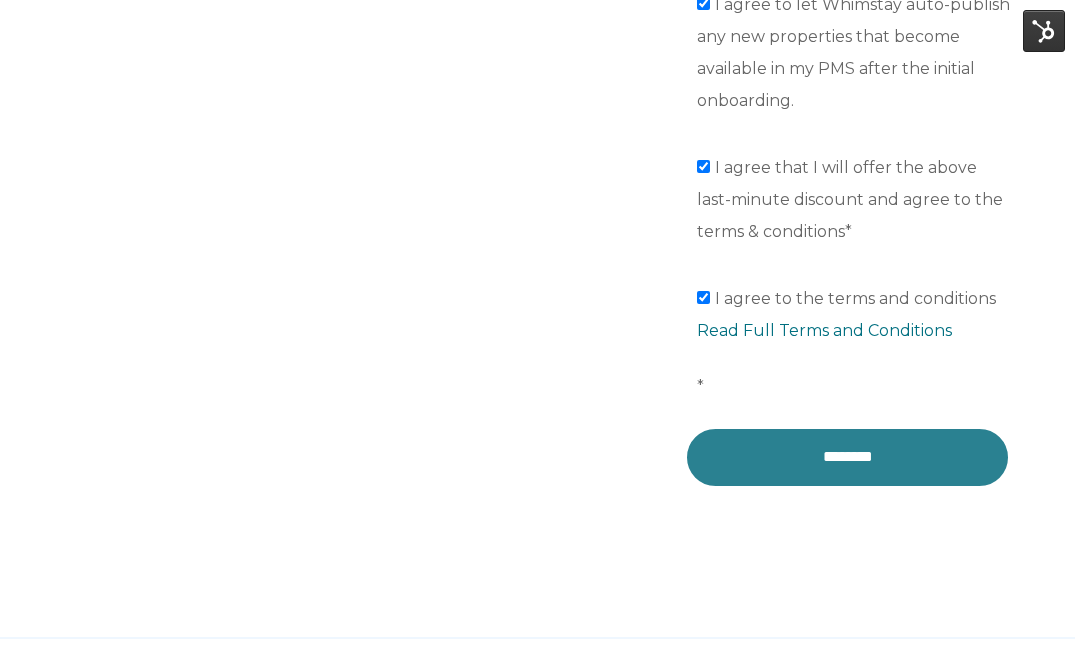 click on "********" at bounding box center (847, 457) 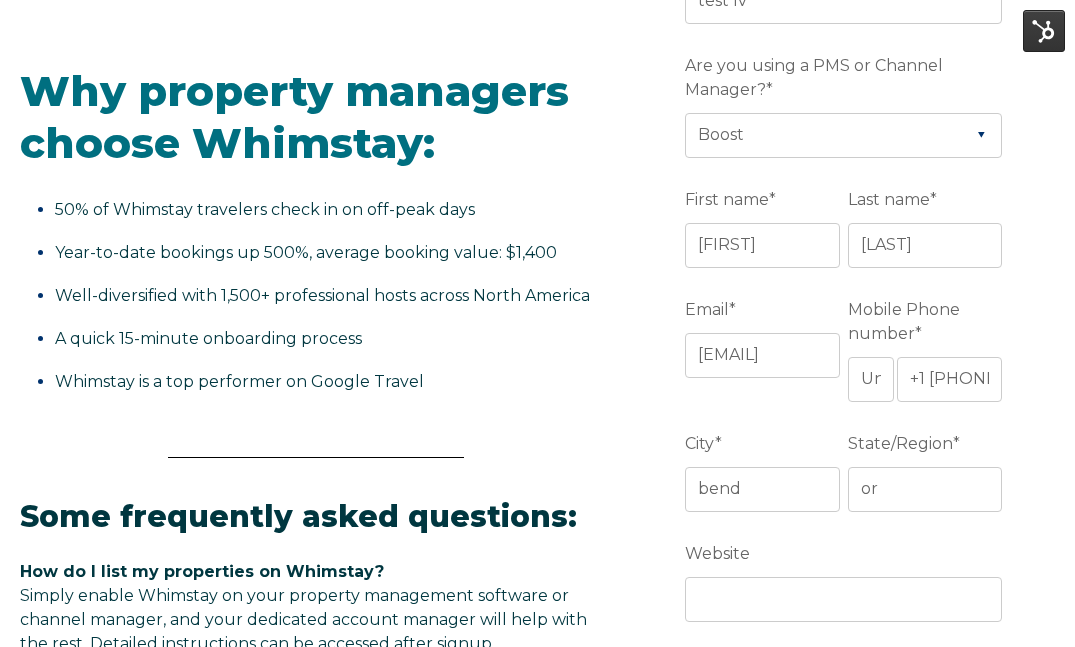 scroll, scrollTop: 479, scrollLeft: 0, axis: vertical 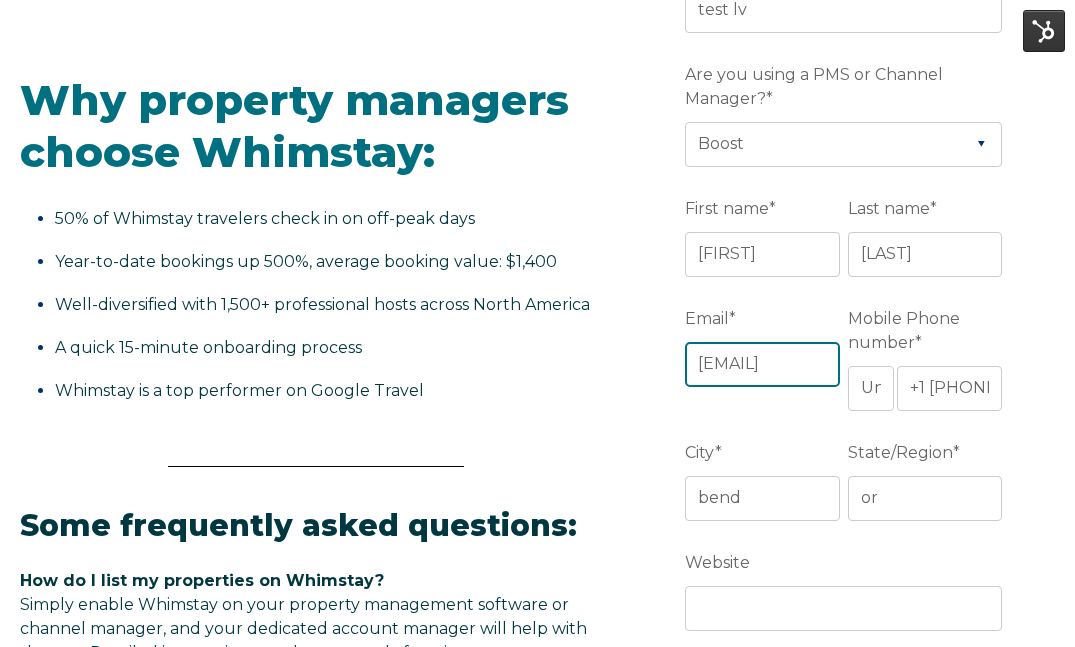 drag, startPoint x: 699, startPoint y: 362, endPoint x: 965, endPoint y: 363, distance: 266.0019 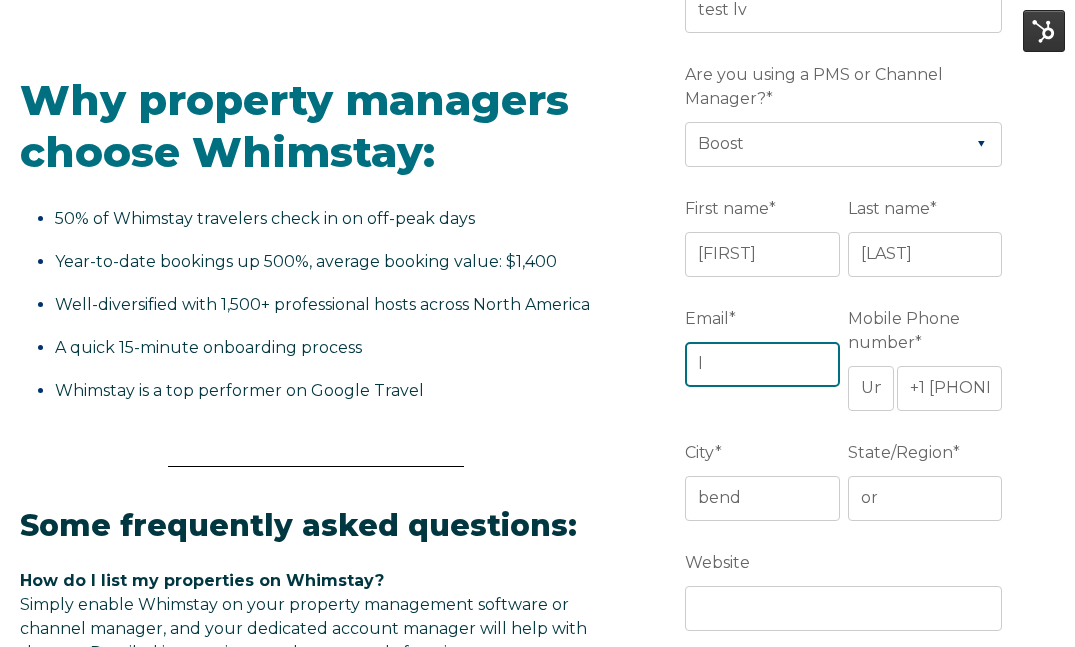 scroll, scrollTop: 0, scrollLeft: 0, axis: both 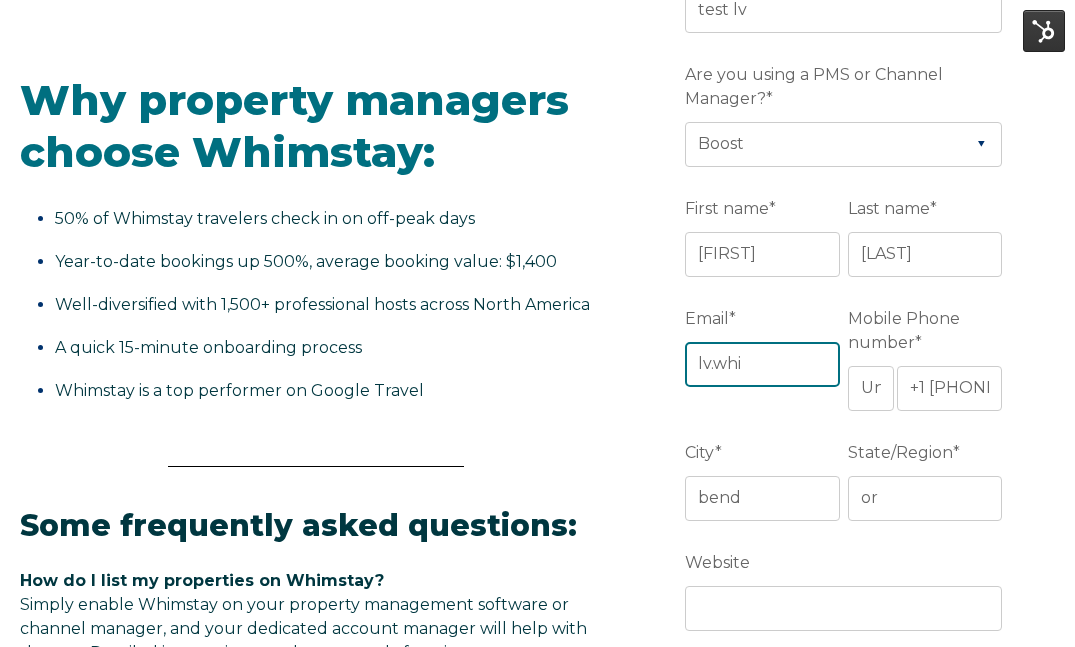 type on "[EMAIL]" 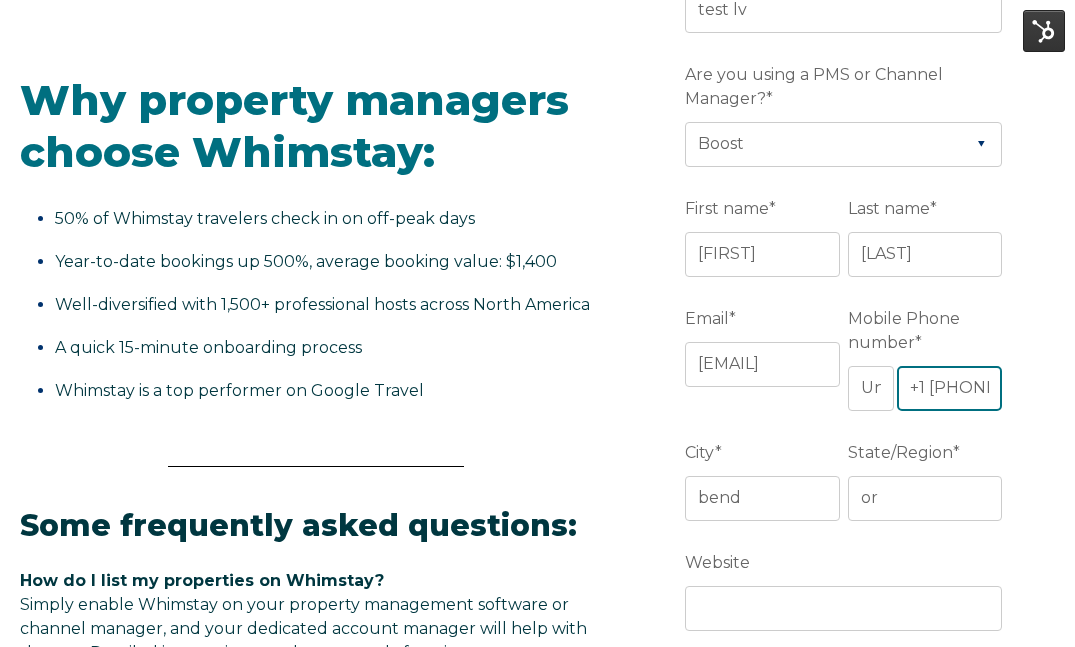 scroll, scrollTop: 0, scrollLeft: 46, axis: horizontal 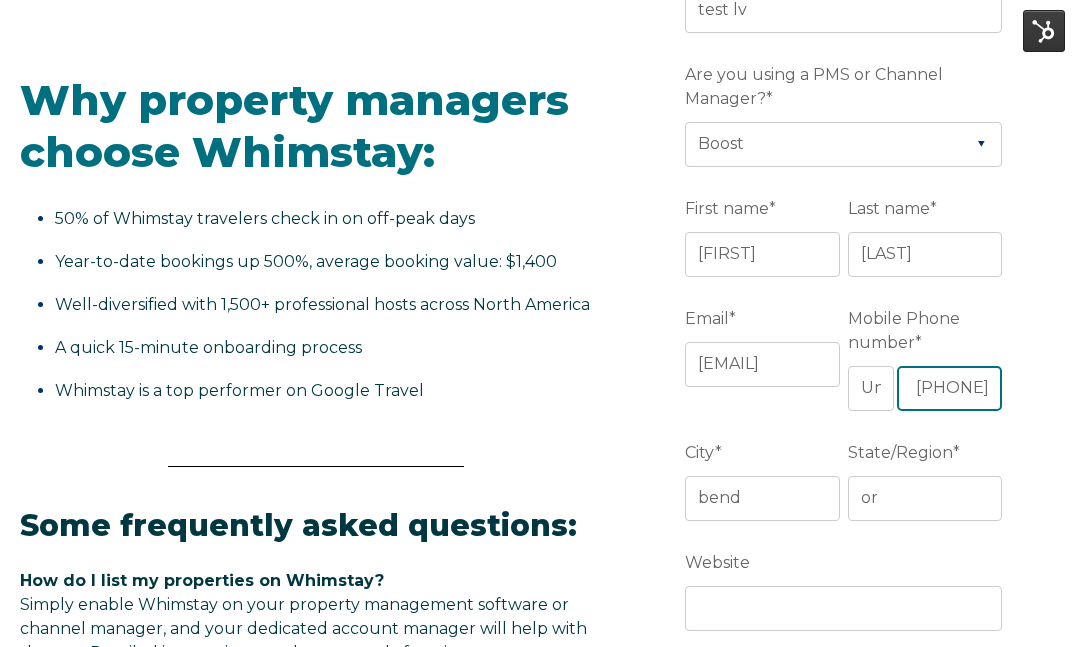 drag, startPoint x: 906, startPoint y: 390, endPoint x: 1140, endPoint y: 393, distance: 234.01923 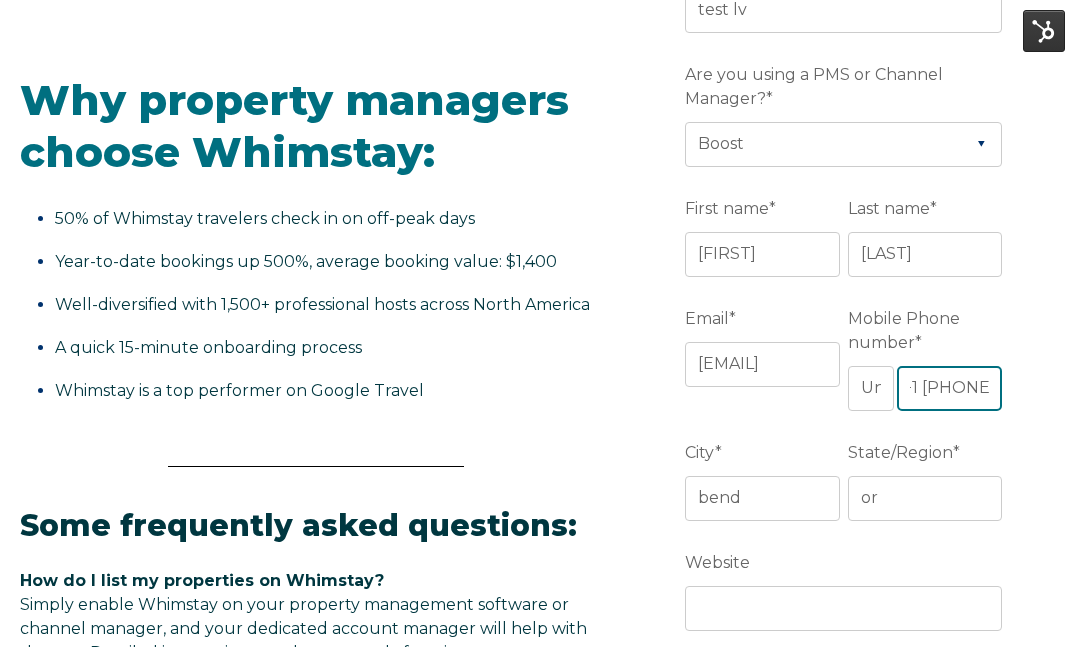 scroll, scrollTop: 0, scrollLeft: 26, axis: horizontal 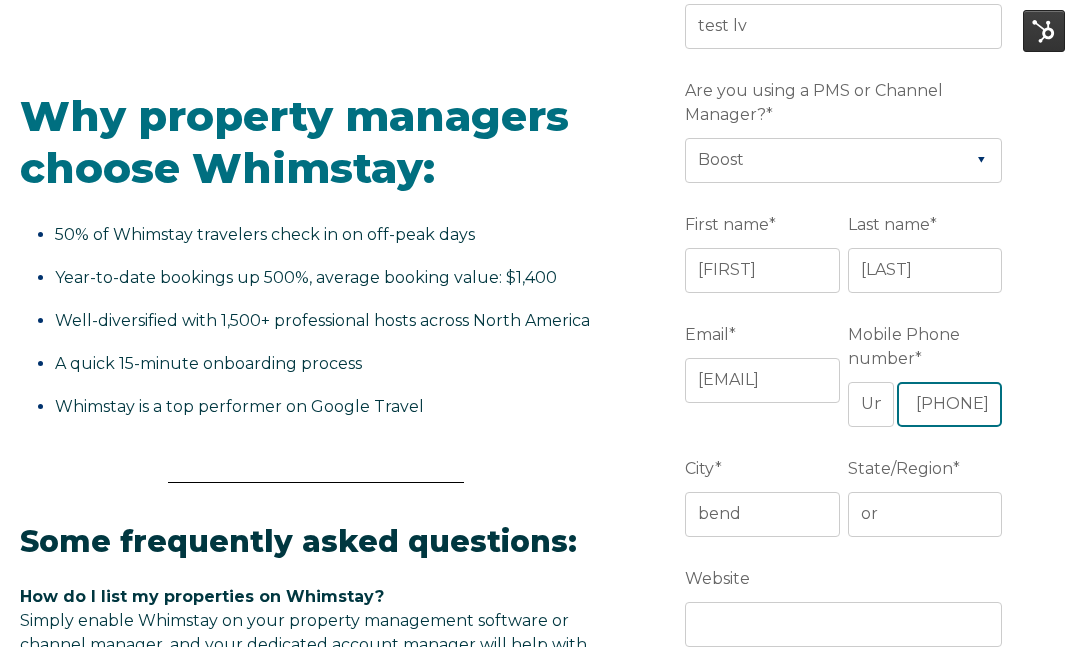 type on "+1 [PHONE]" 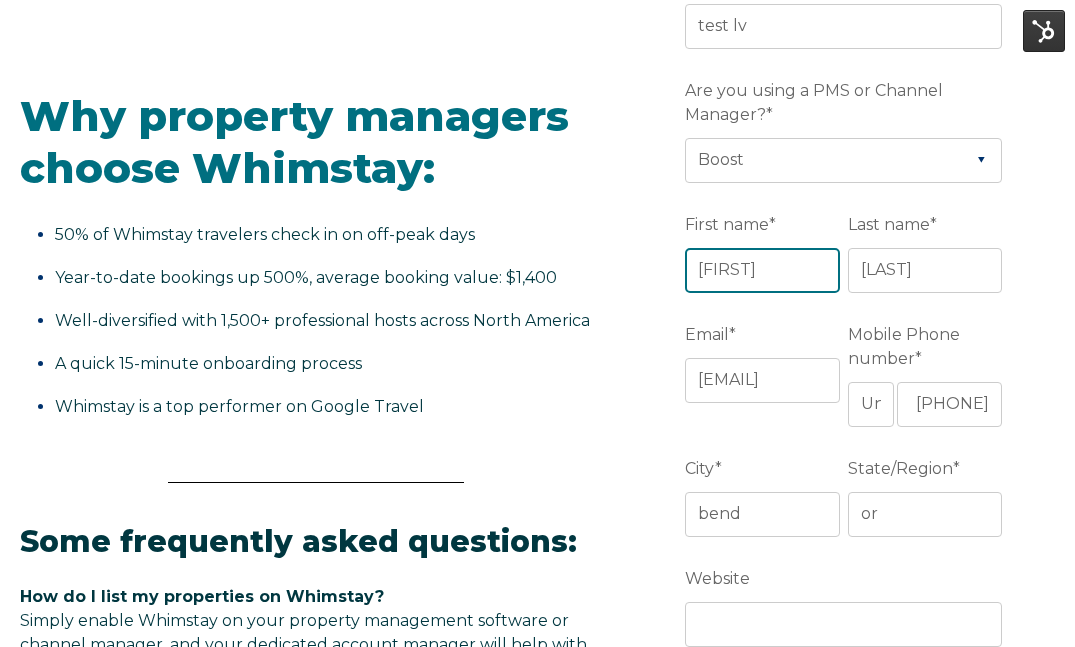 scroll, scrollTop: 0, scrollLeft: 0, axis: both 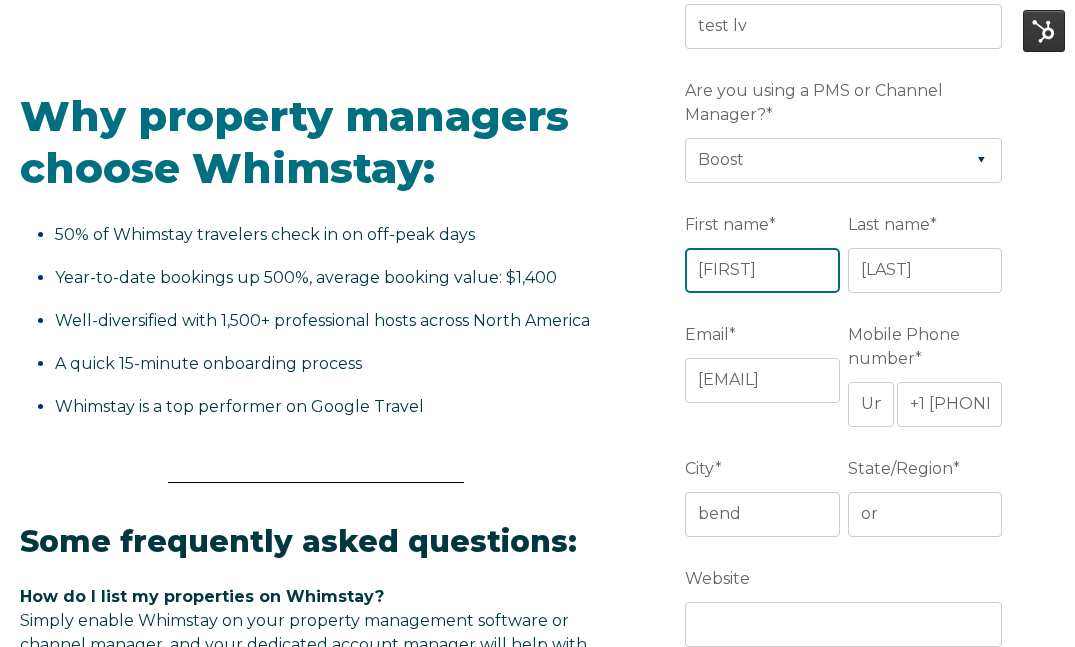drag, startPoint x: 800, startPoint y: 265, endPoint x: 616, endPoint y: 264, distance: 184.00272 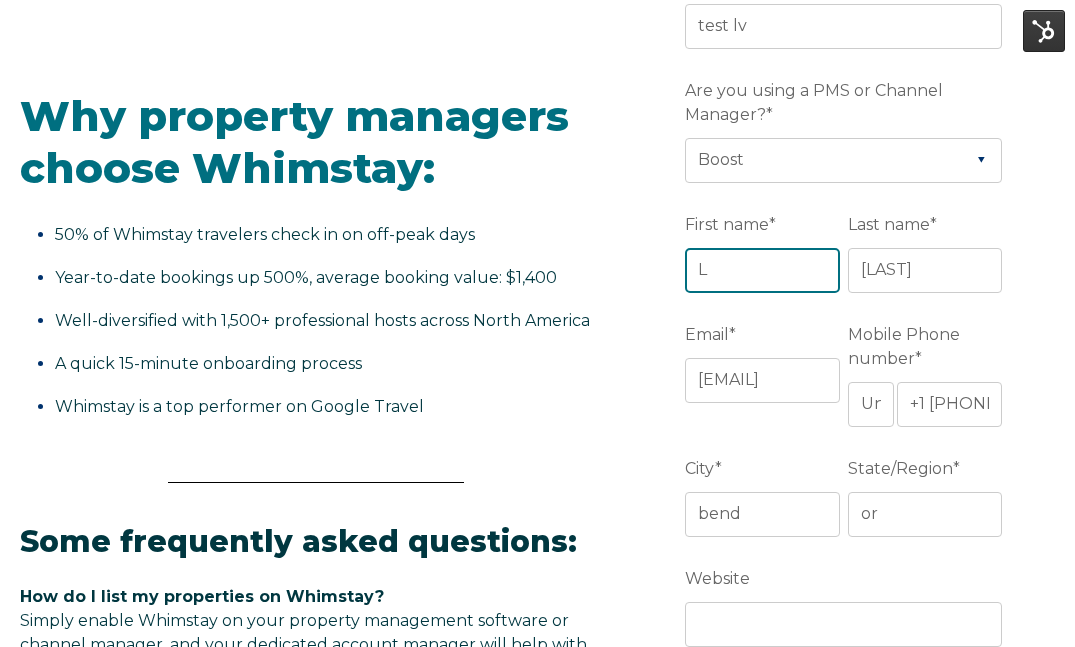 type on "L" 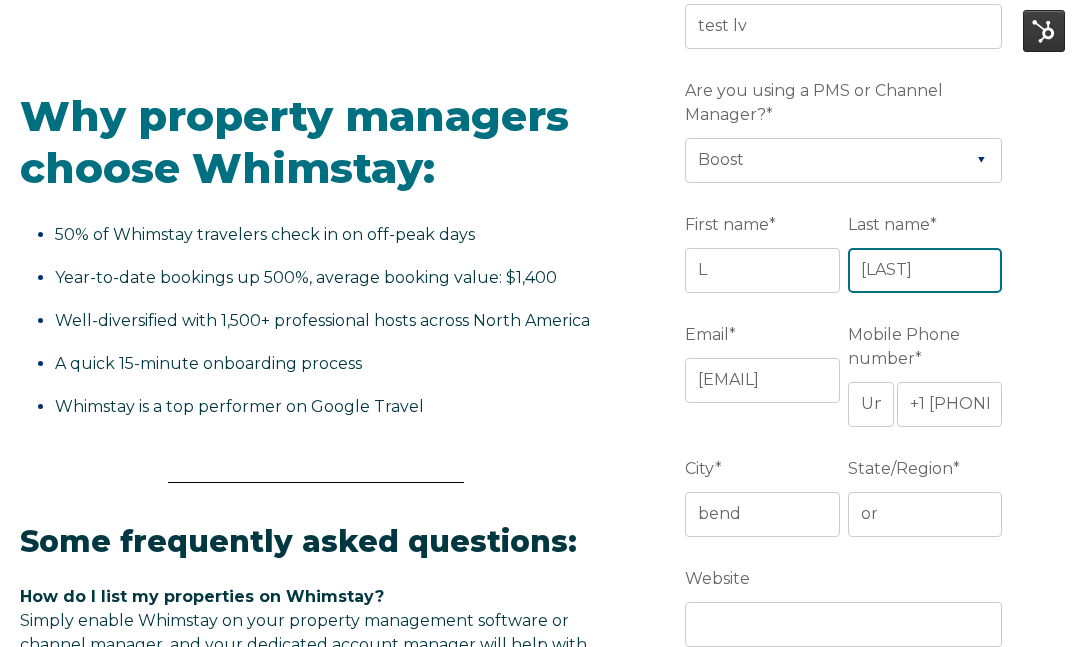 drag, startPoint x: 938, startPoint y: 275, endPoint x: 804, endPoint y: 249, distance: 136.49908 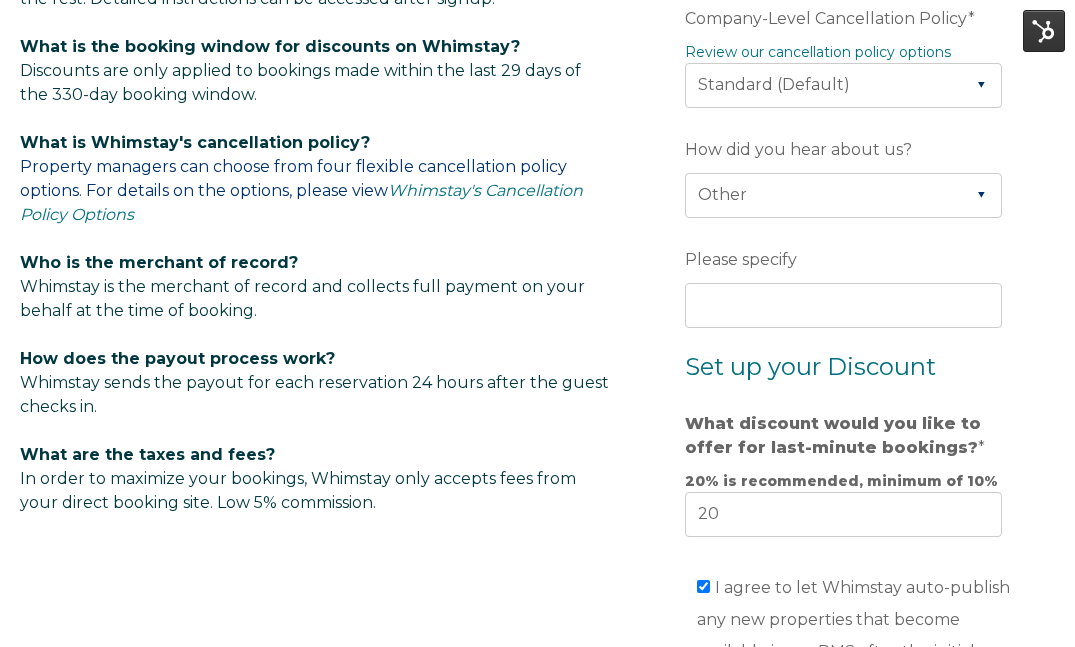 scroll, scrollTop: 1199, scrollLeft: 0, axis: vertical 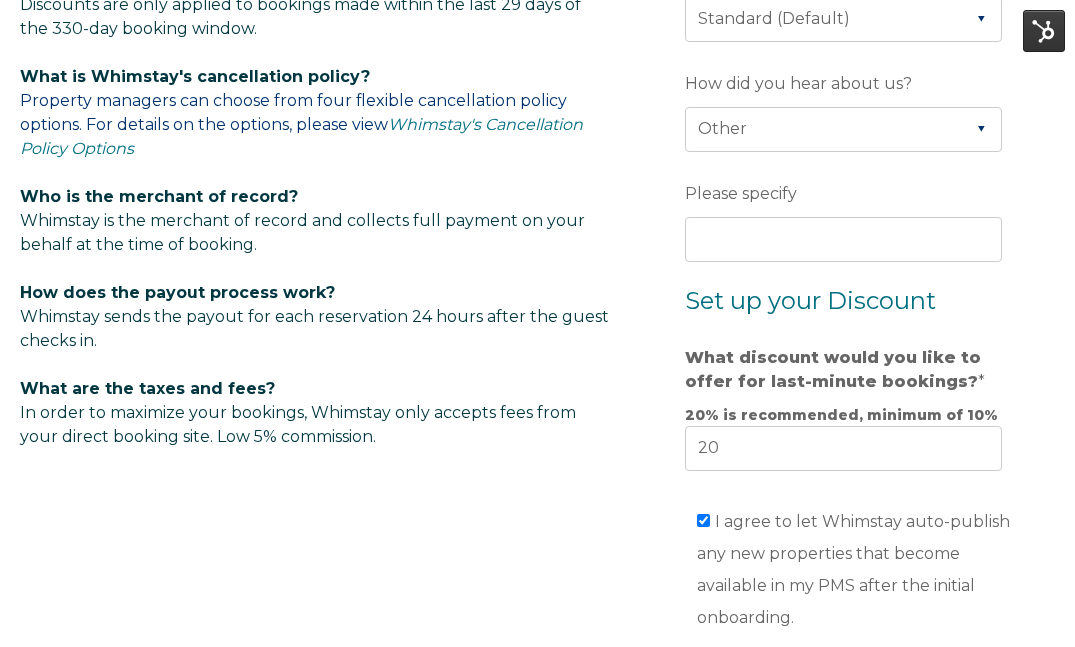 type on "V" 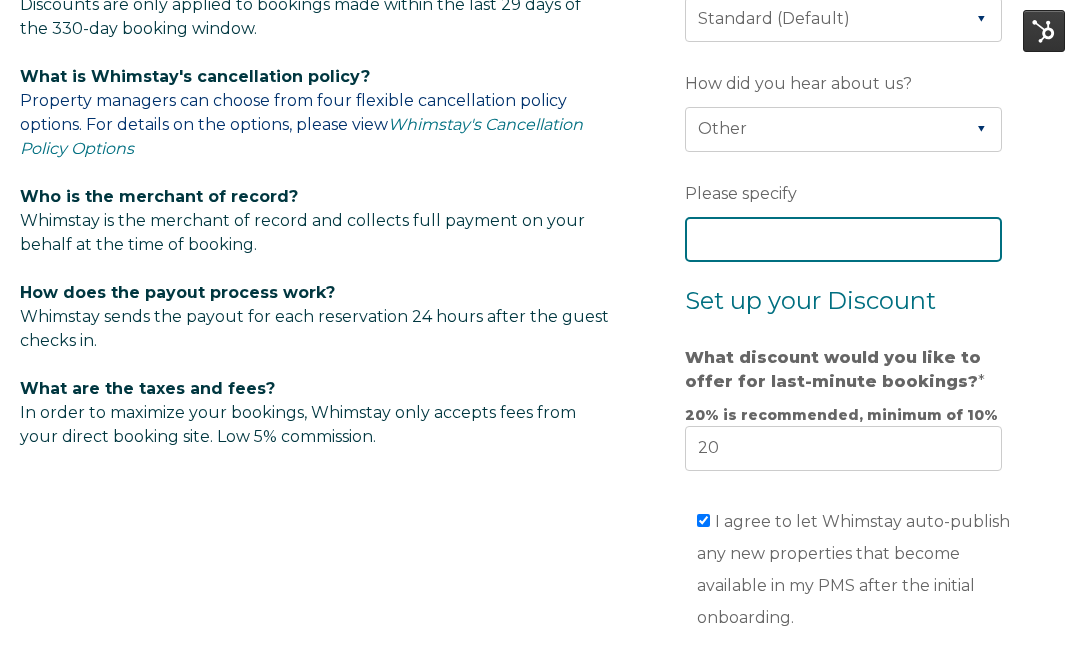 click on "Please specify" at bounding box center (843, 239) 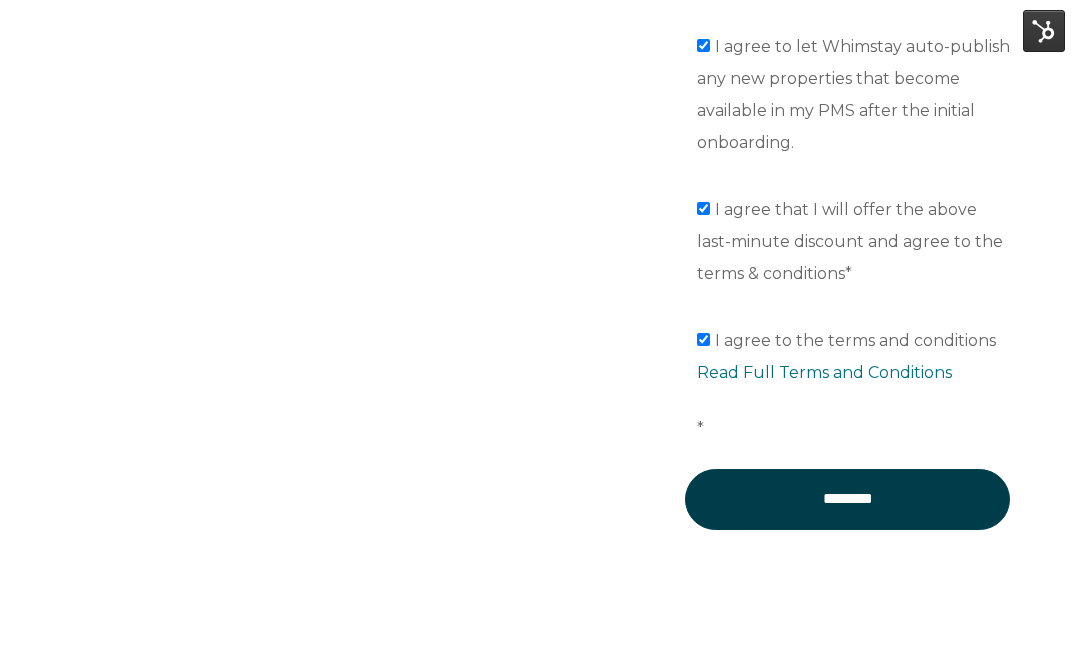 scroll, scrollTop: 1824, scrollLeft: 0, axis: vertical 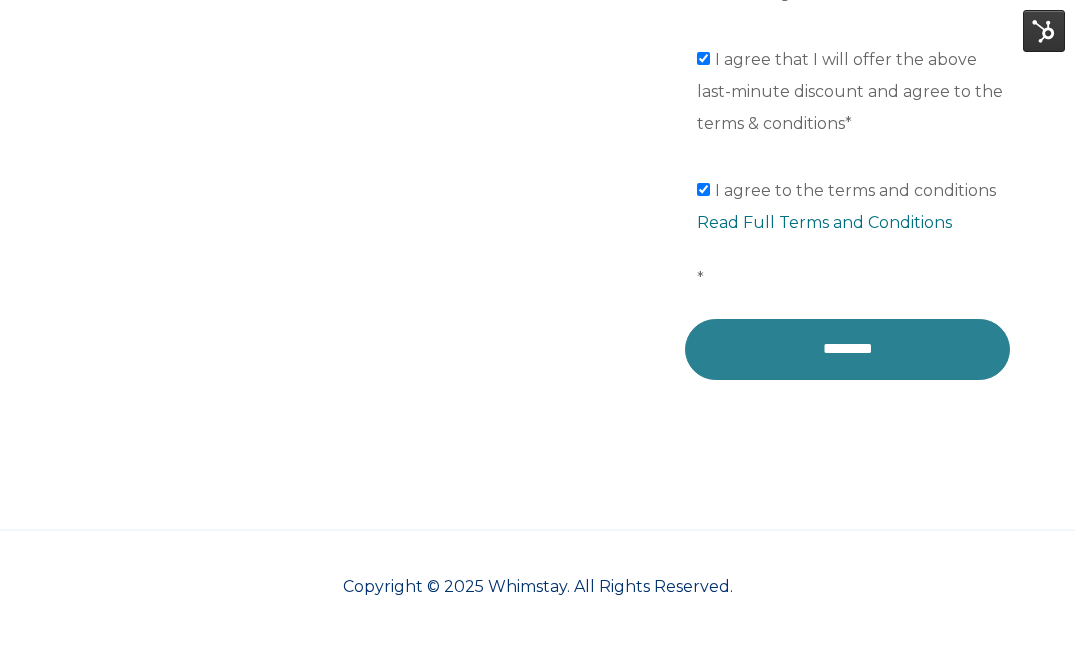 type on "sales" 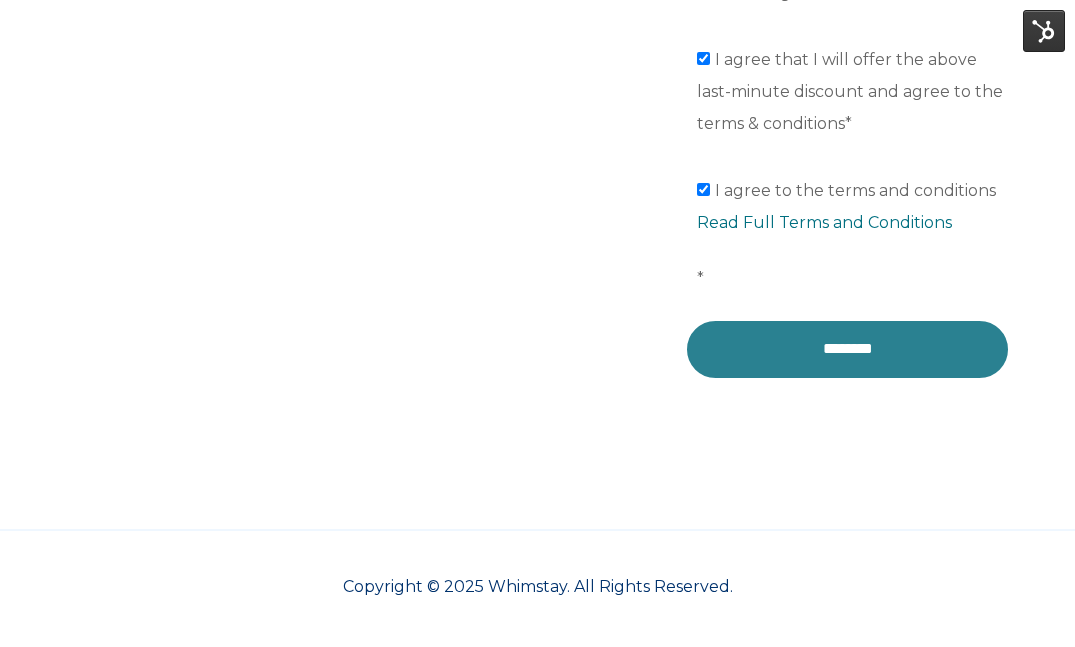 click on "********" at bounding box center (847, 349) 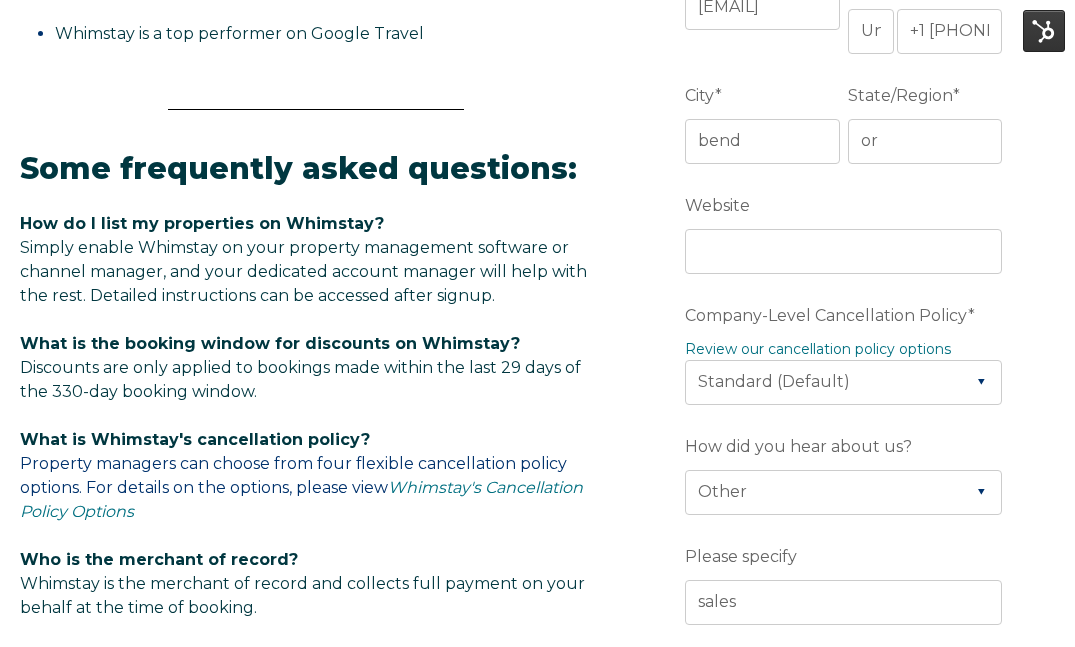scroll, scrollTop: 835, scrollLeft: 0, axis: vertical 